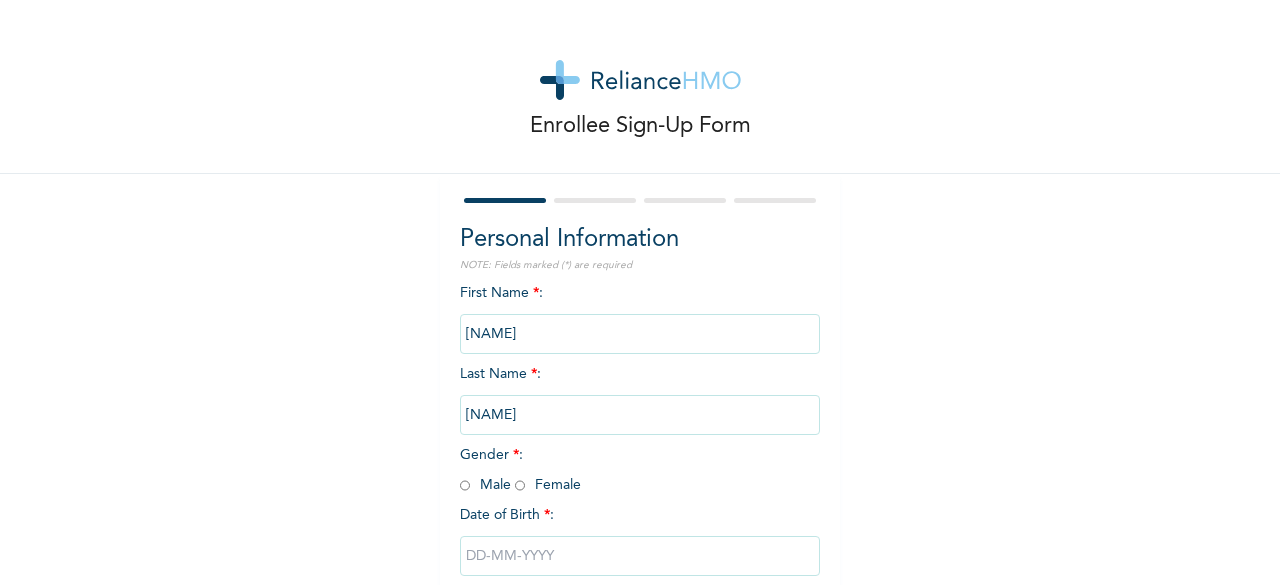 scroll, scrollTop: 0, scrollLeft: 0, axis: both 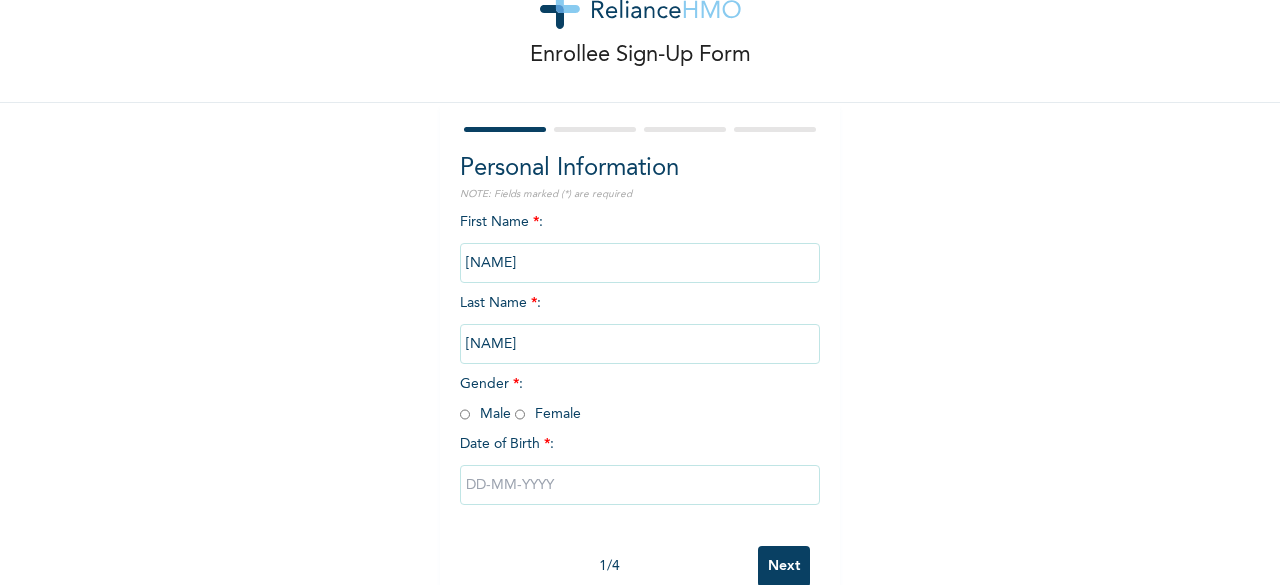 click at bounding box center (465, 414) 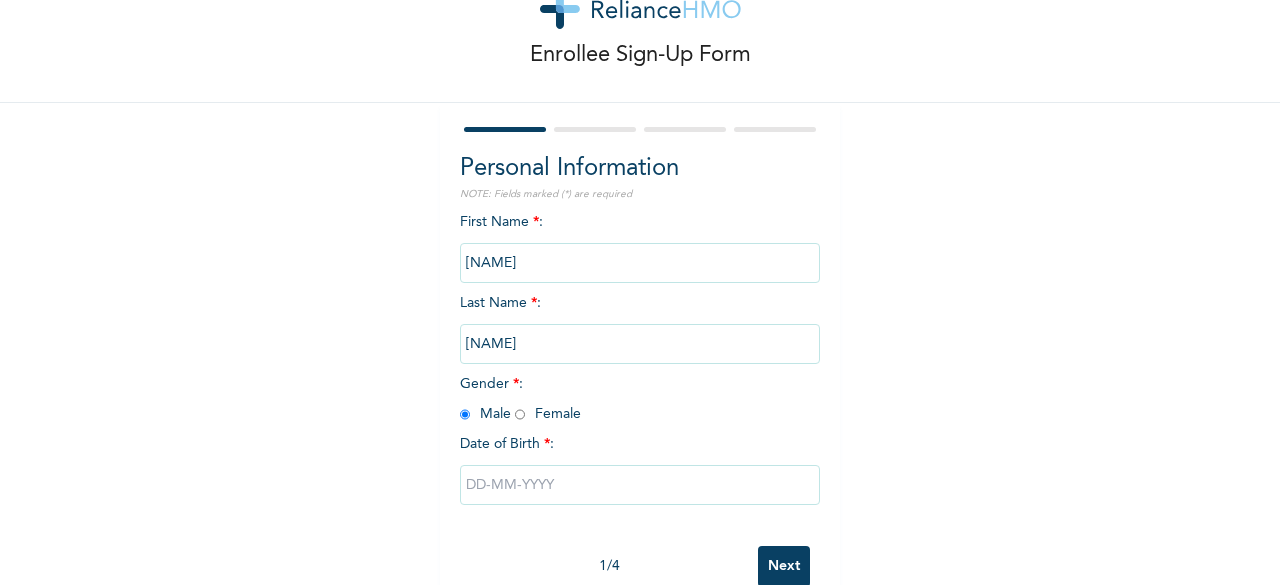 radio on "true" 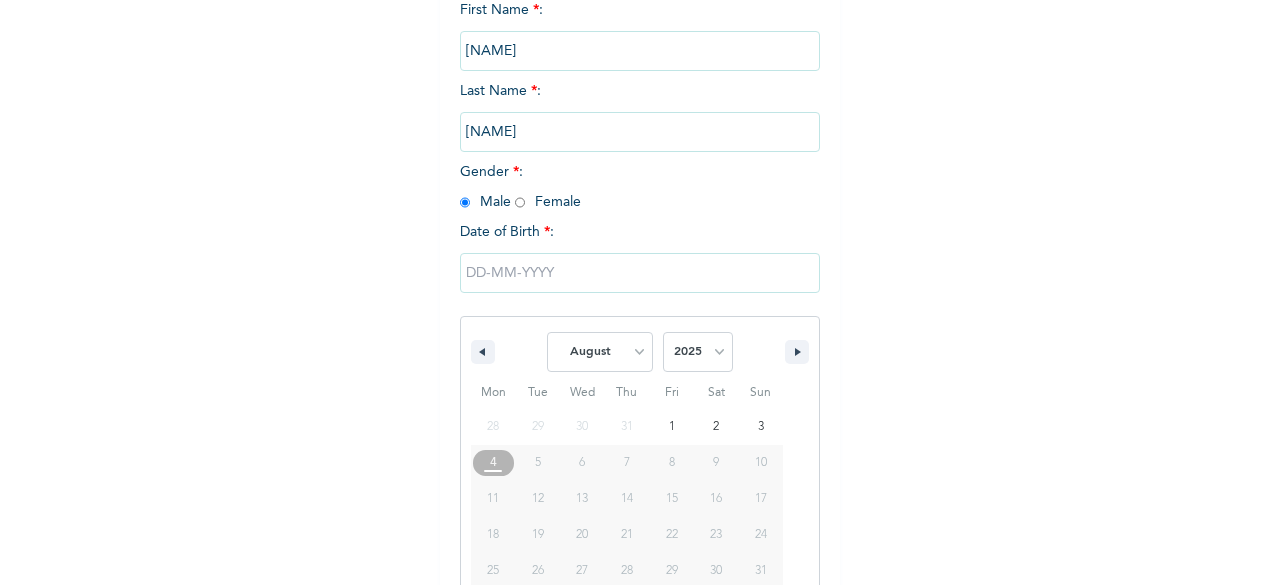scroll, scrollTop: 325, scrollLeft: 0, axis: vertical 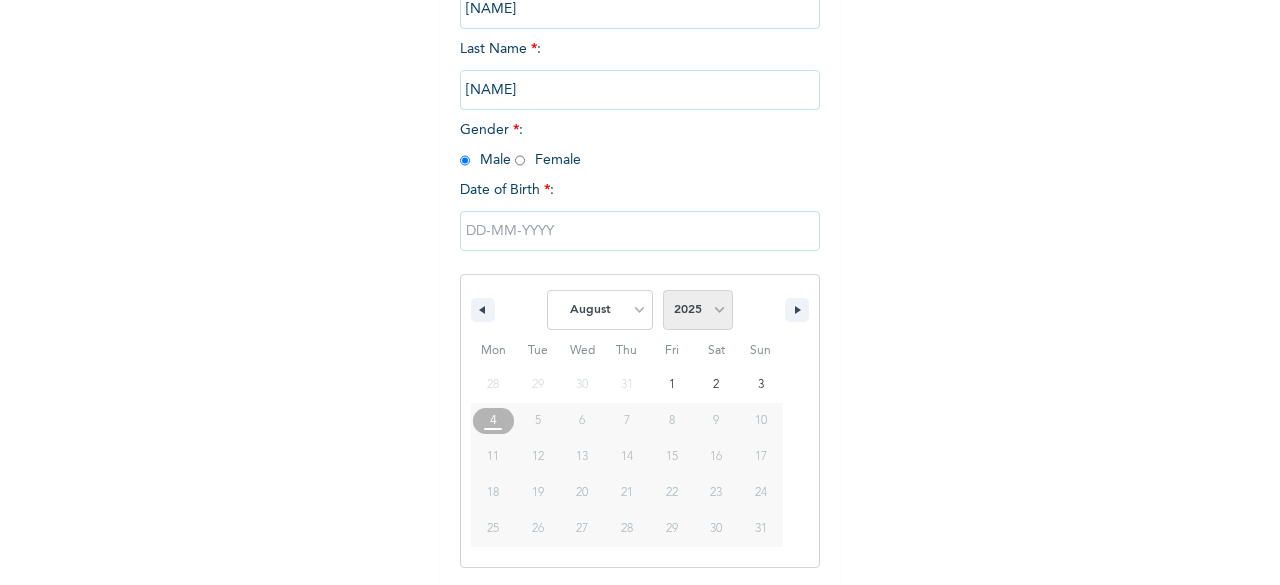 click on "2025 2024 2023 2022 2021 2020 2019 2018 2017 2016 2015 2014 2013 2012 2011 2010 2009 2008 2007 2006 2005 2004 2003 2002 2001 2000 1999 1998 1997 1996 1995 1994 1993 1992 1991 1990 1989 1988 1987 1986 1985 1984 1983 1982 1981 1980 1979 1978 1977 1976 1975 1974 1973 1972 1971 1970 1969 1968 1967 1966 1965 1964 1963 1962 1961 1960" at bounding box center (698, 310) 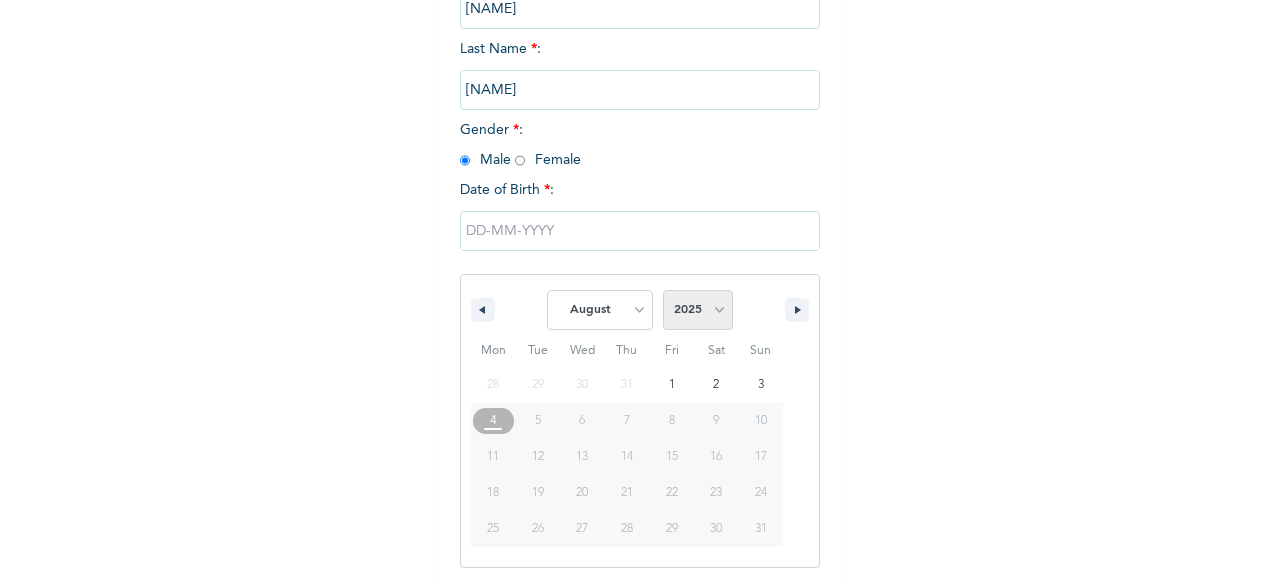 select on "1996" 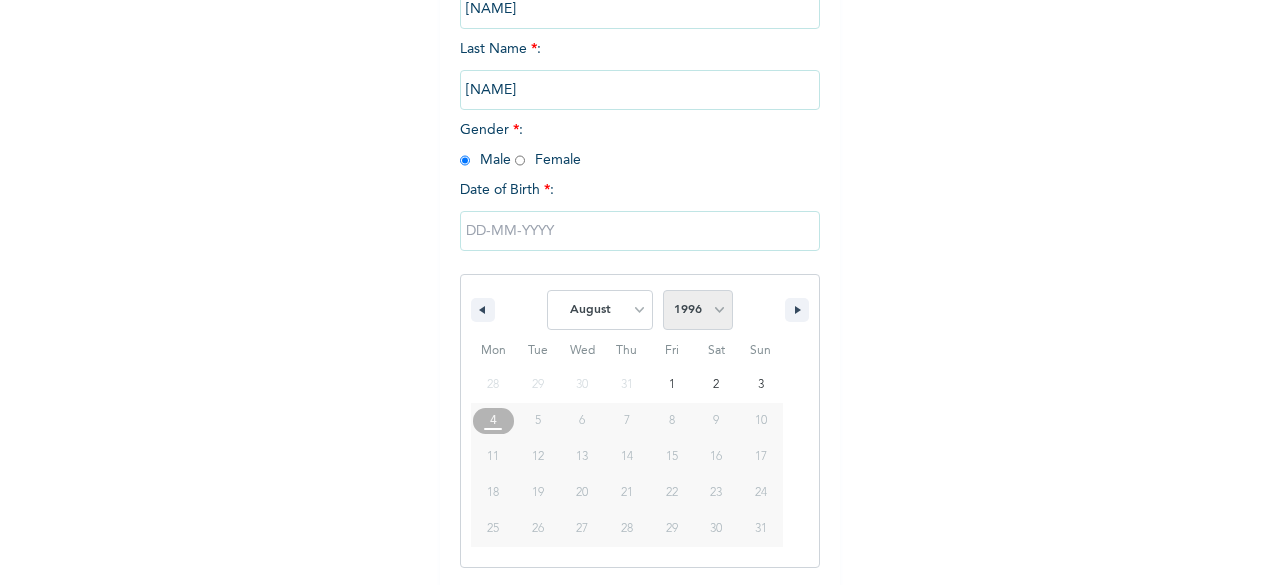 click on "2025 2024 2023 2022 2021 2020 2019 2018 2017 2016 2015 2014 2013 2012 2011 2010 2009 2008 2007 2006 2005 2004 2003 2002 2001 2000 1999 1998 1997 1996 1995 1994 1993 1992 1991 1990 1989 1988 1987 1986 1985 1984 1983 1982 1981 1980 1979 1978 1977 1976 1975 1974 1973 1972 1971 1970 1969 1968 1967 1966 1965 1964 1963 1962 1961 1960" at bounding box center (698, 310) 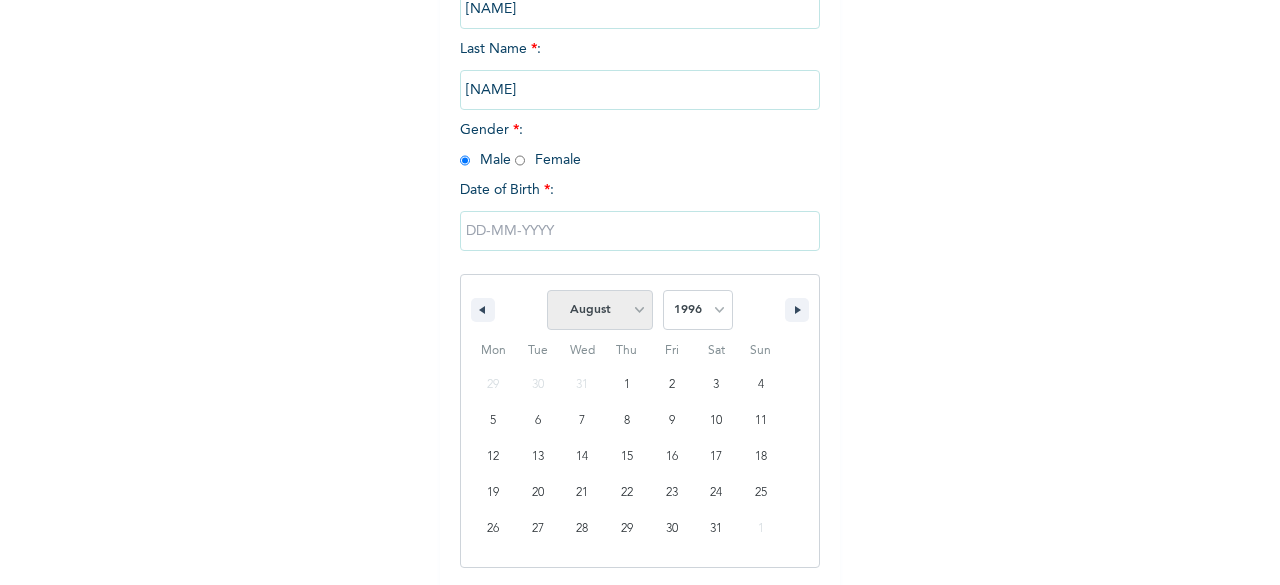 click on "January February March April May June July August September October November December" at bounding box center (600, 310) 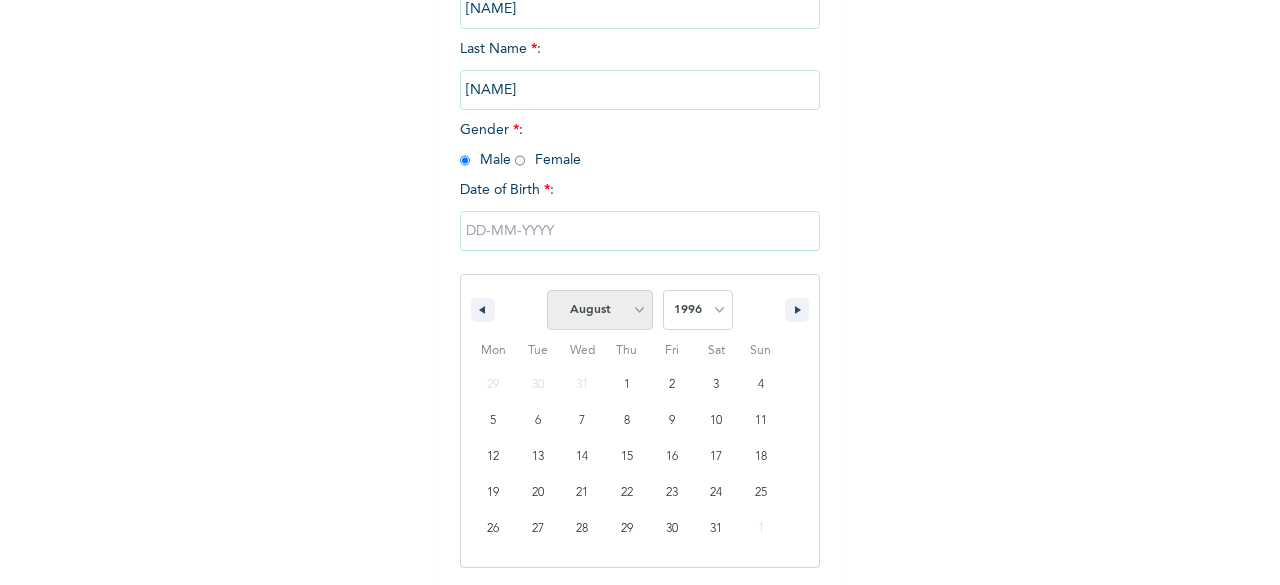 select on "2" 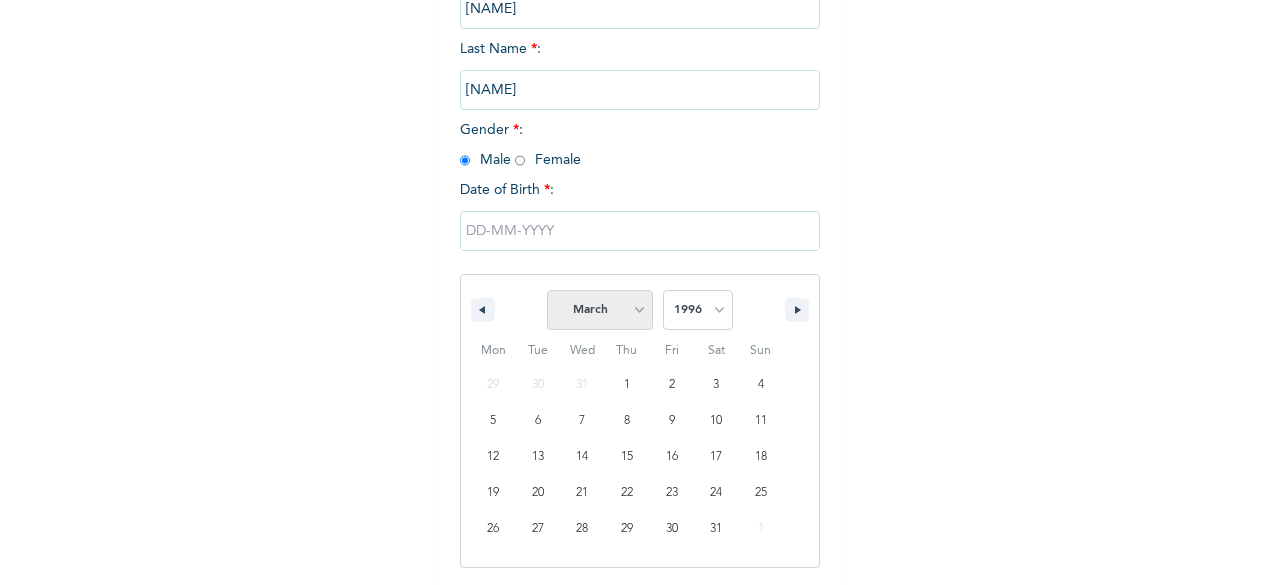 click on "January February March April May June July August September October November December" at bounding box center [600, 310] 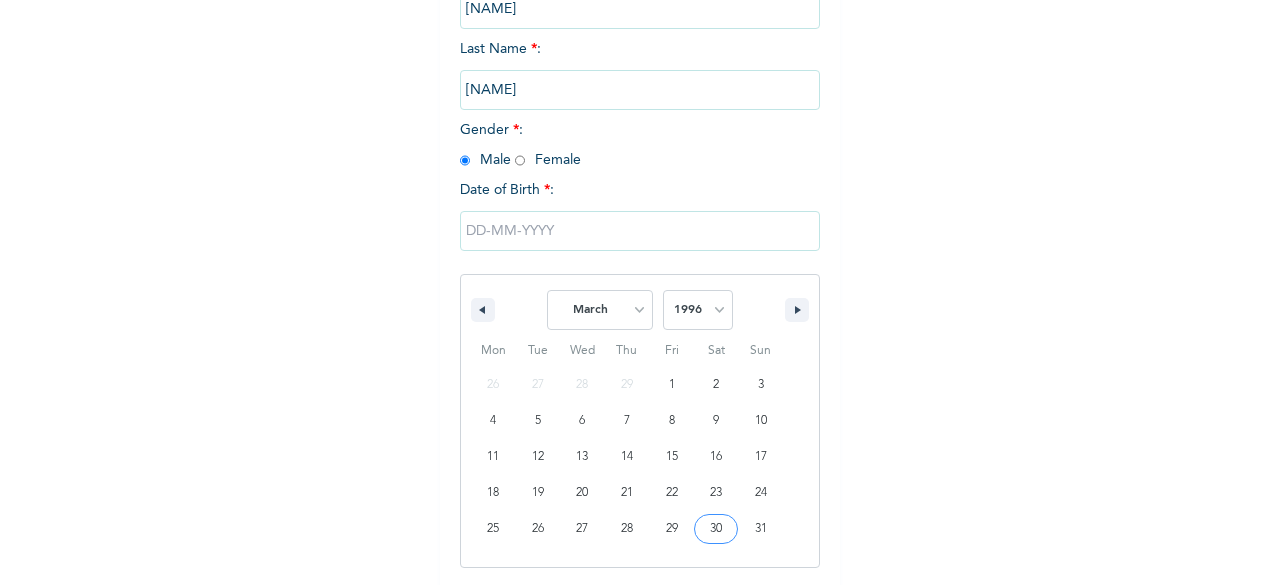 type on "[DATE]" 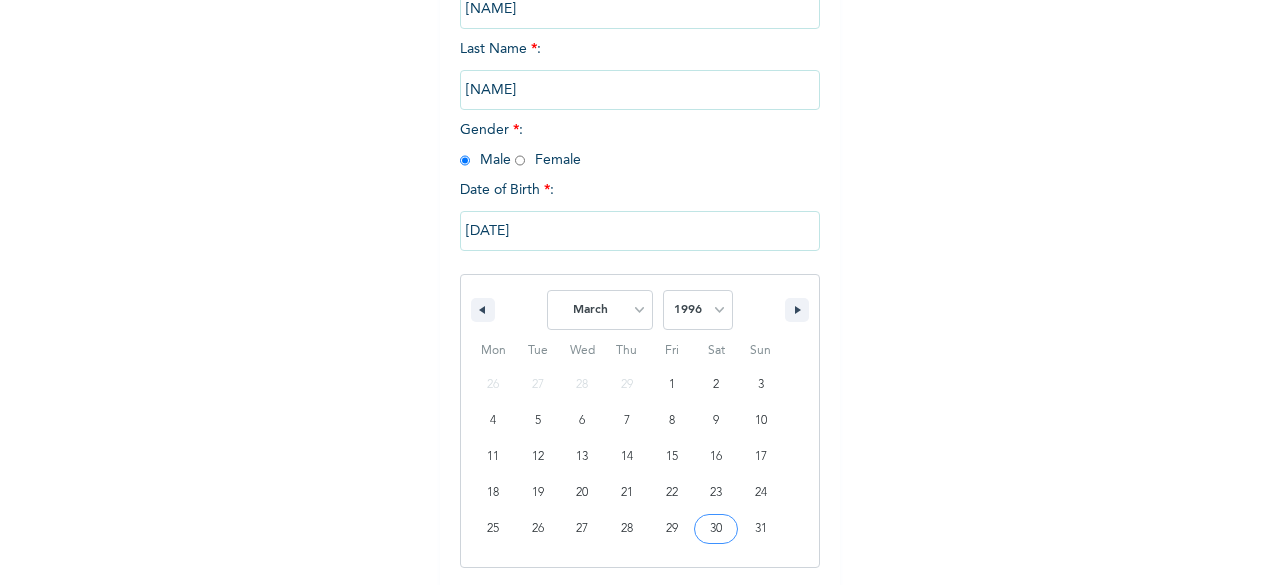 scroll, scrollTop: 120, scrollLeft: 0, axis: vertical 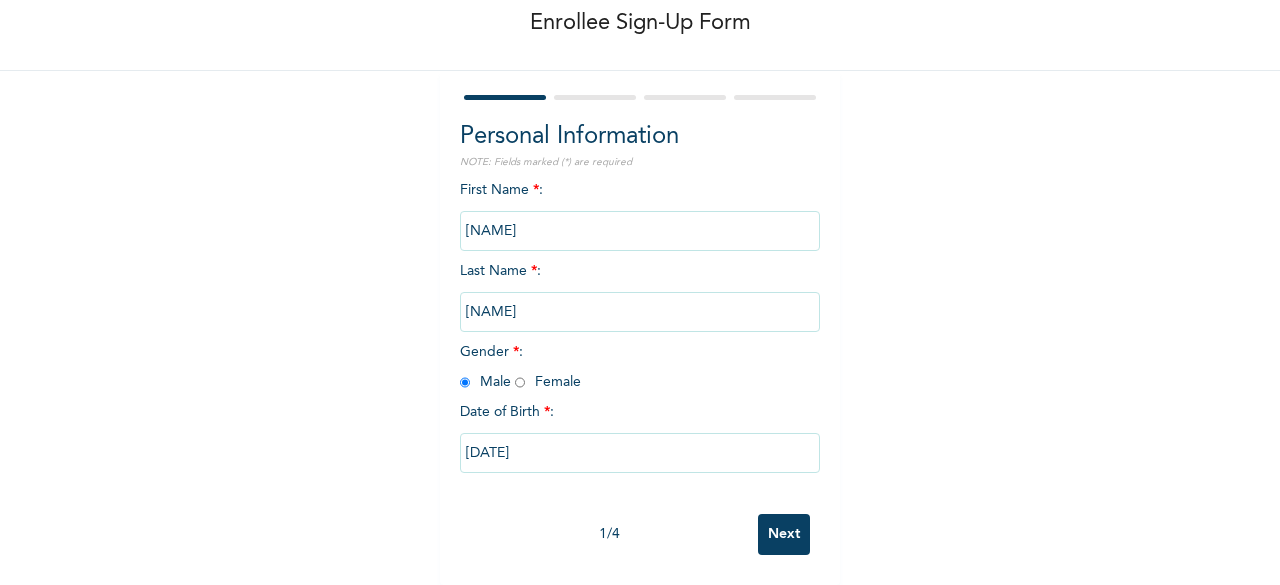 click on "Next" at bounding box center [784, 534] 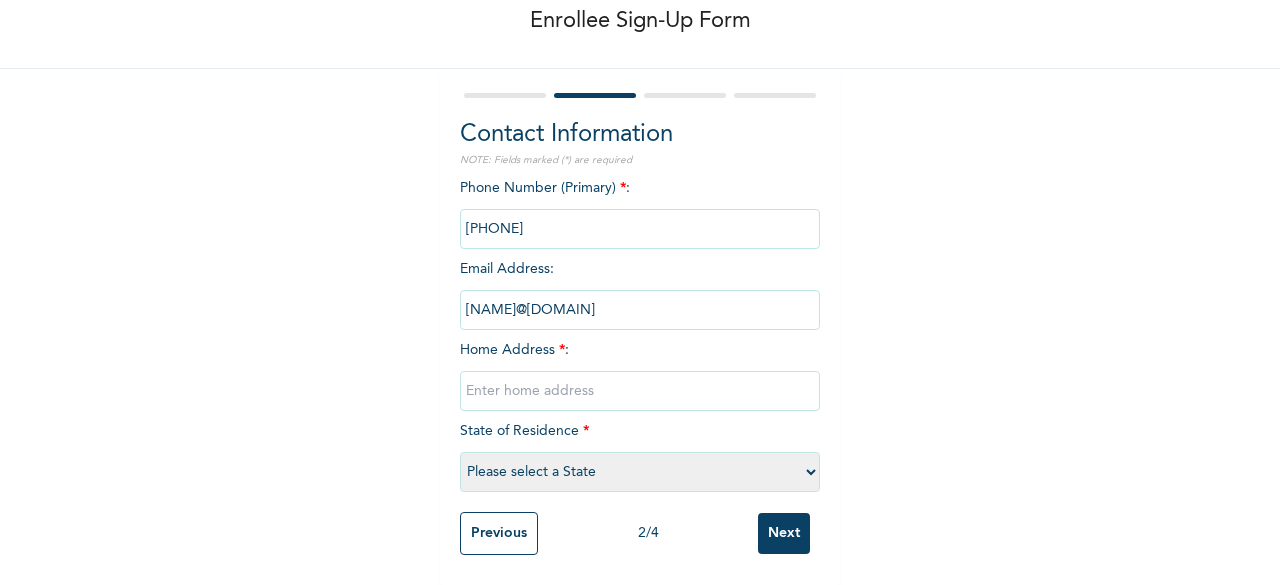 click at bounding box center (640, 391) 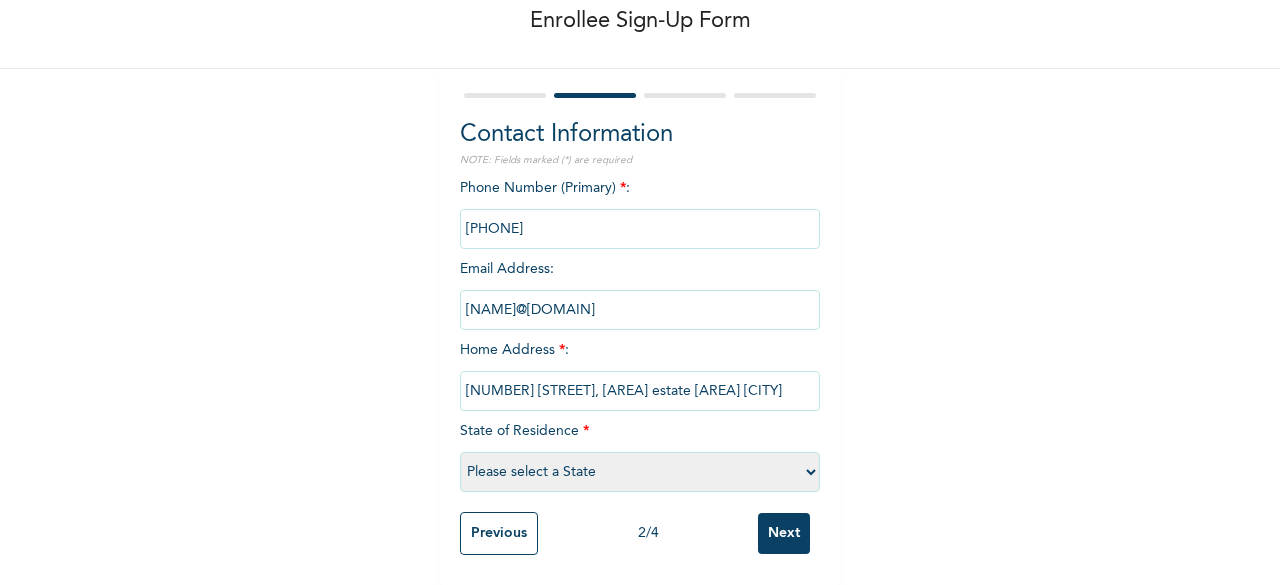 scroll, scrollTop: 122, scrollLeft: 0, axis: vertical 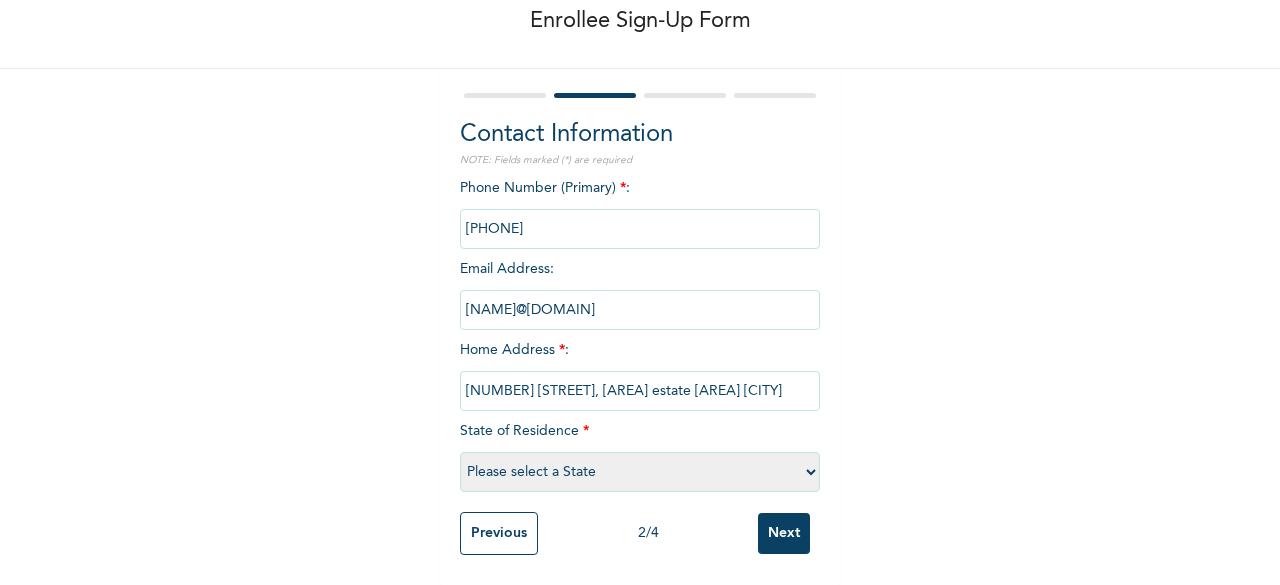 click on "Please select a State Abia Abuja (FCT) Adamawa Akwa Ibom Anambra Bauchi Bayelsa Benue Borno Cross River Delta Ebonyi Edo Ekiti Enugu Gombe Imo Jigawa Kaduna Kano Katsina Kebbi Kogi Kwara Lagos Nasarawa Niger Ogun Ondo Osun Oyo Plateau Rivers Sokoto Taraba Yobe Zamfara" at bounding box center [640, 472] 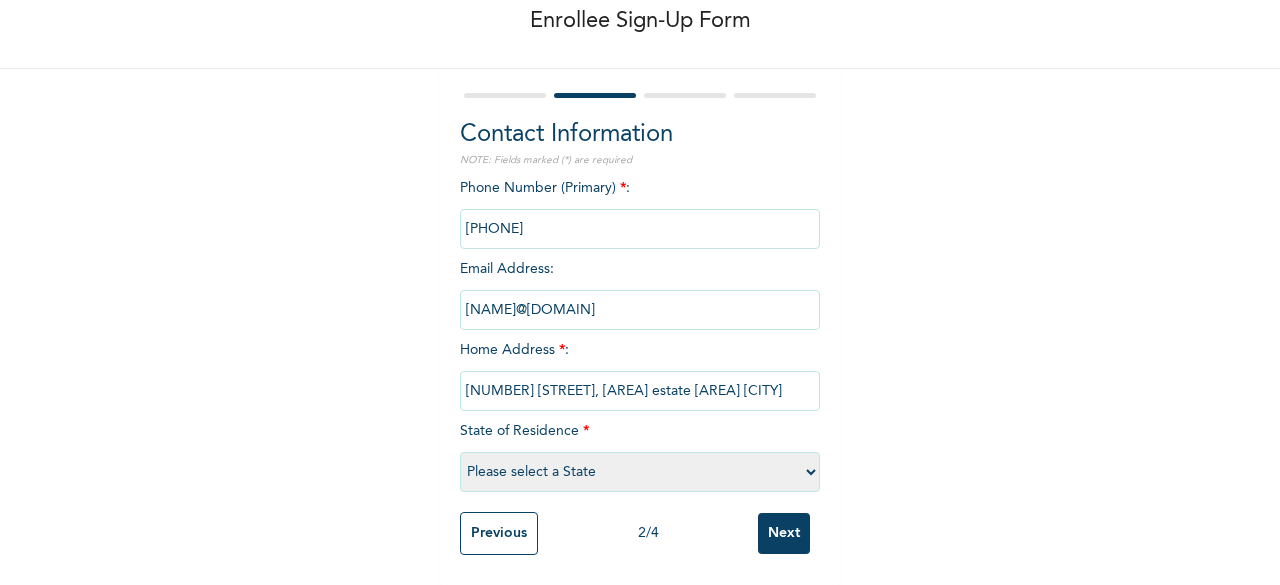 select on "25" 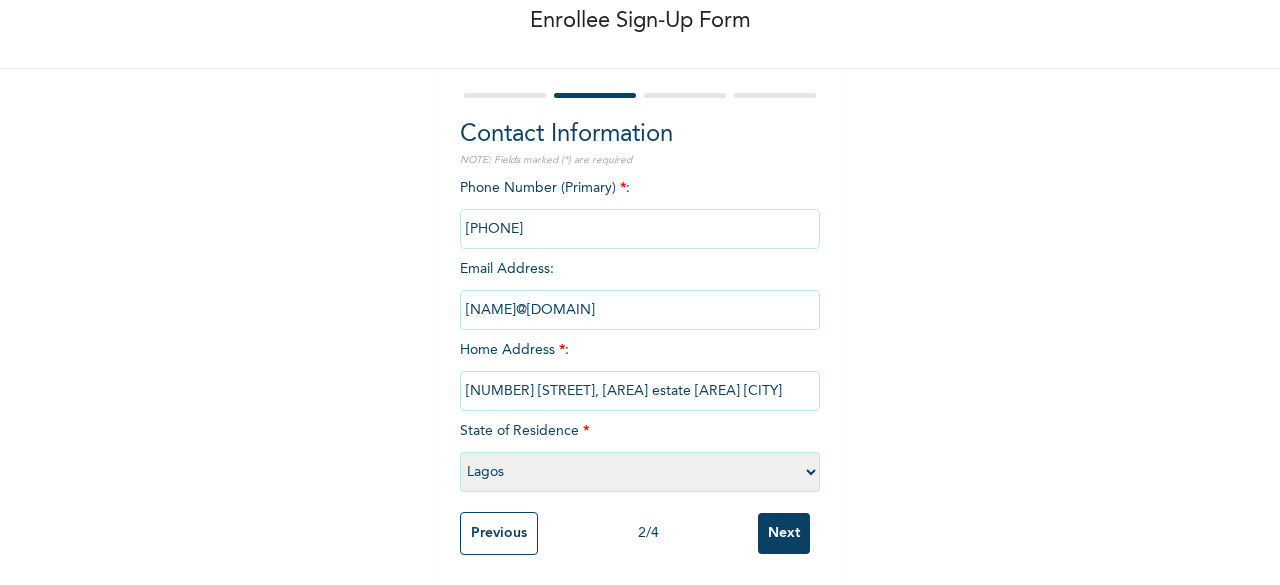 click on "Please select a State Abia Abuja (FCT) Adamawa Akwa Ibom Anambra Bauchi Bayelsa Benue Borno Cross River Delta Ebonyi Edo Ekiti Enugu Gombe Imo Jigawa Kaduna Kano Katsina Kebbi Kogi Kwara Lagos Nasarawa Niger Ogun Ondo Osun Oyo Plateau Rivers Sokoto Taraba Yobe Zamfara" at bounding box center (640, 472) 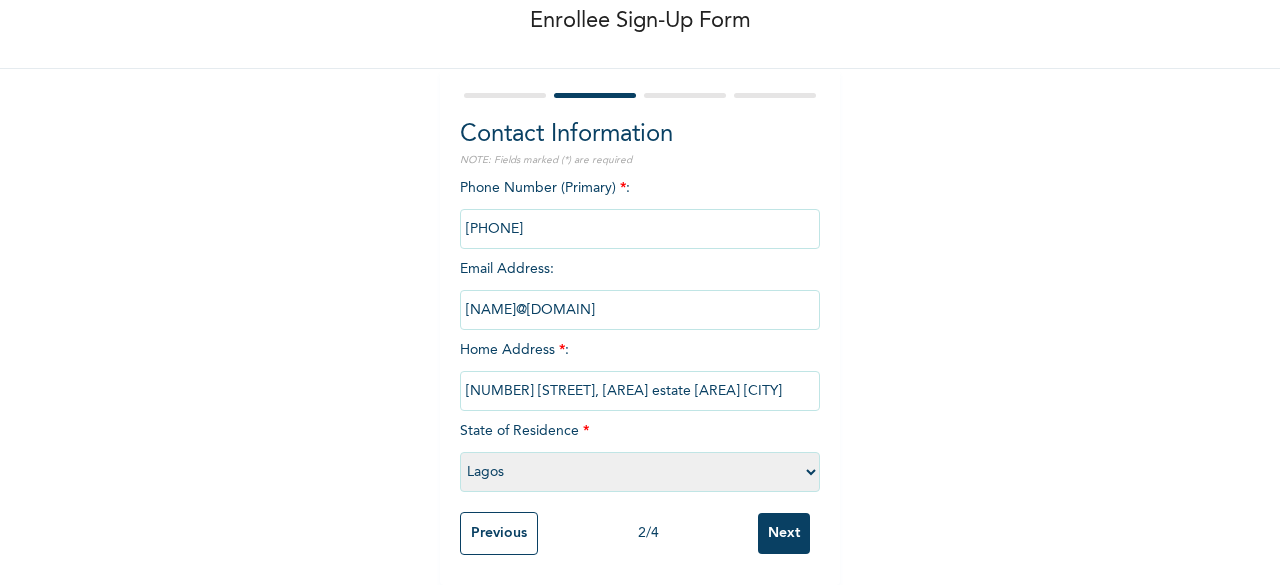click on "Next" at bounding box center (784, 533) 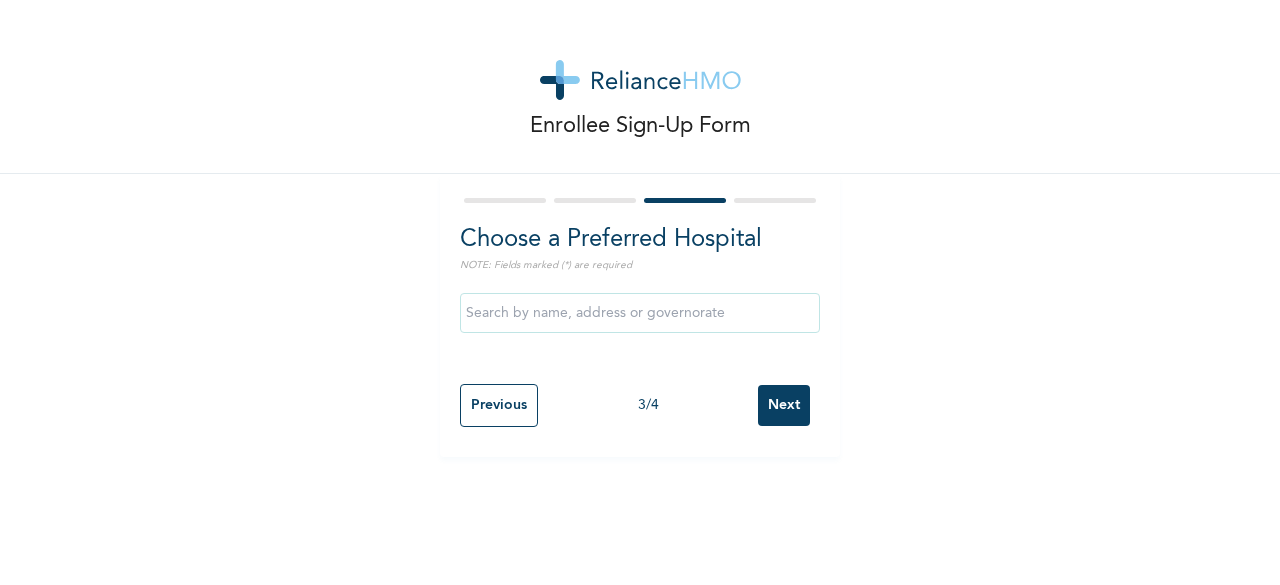 scroll, scrollTop: 0, scrollLeft: 0, axis: both 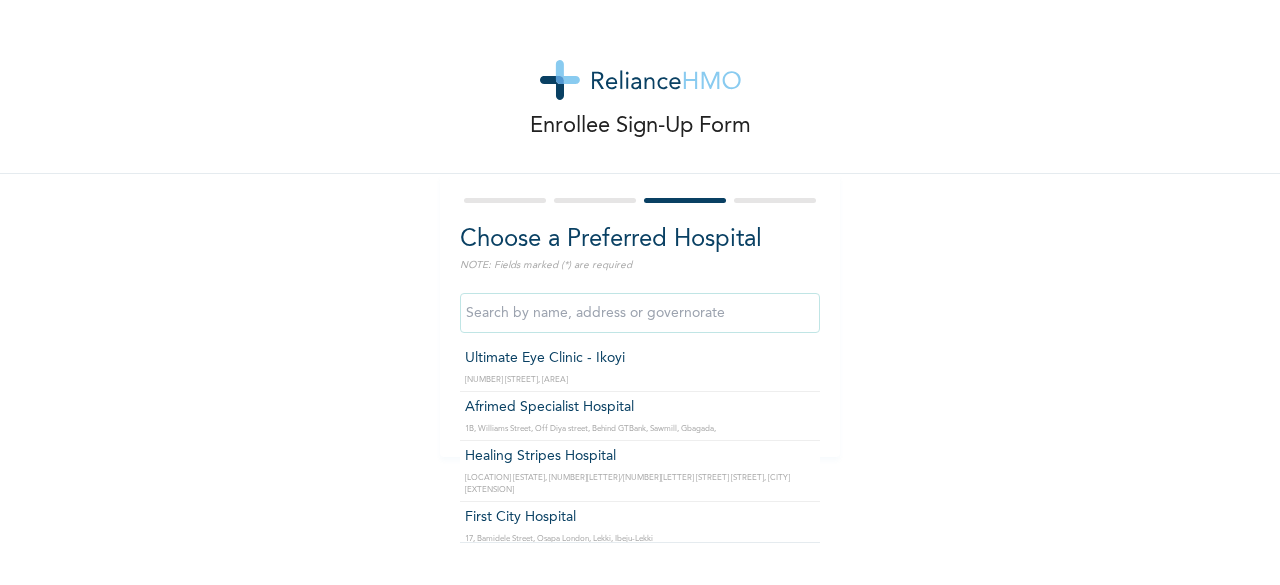 click at bounding box center (640, 313) 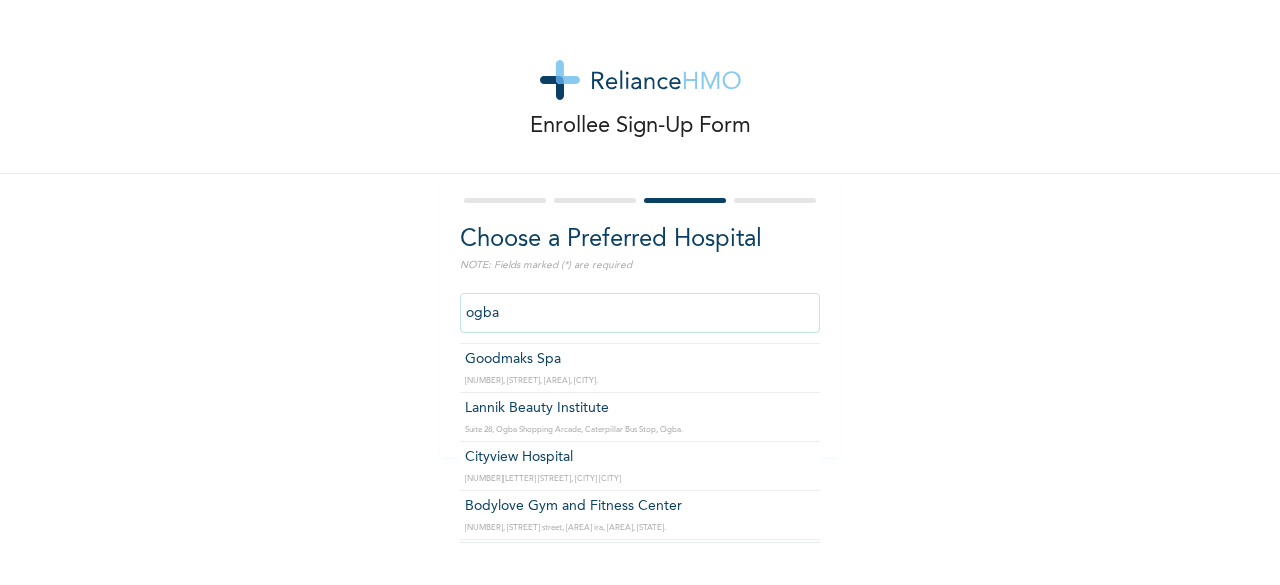 scroll, scrollTop: 1500, scrollLeft: 0, axis: vertical 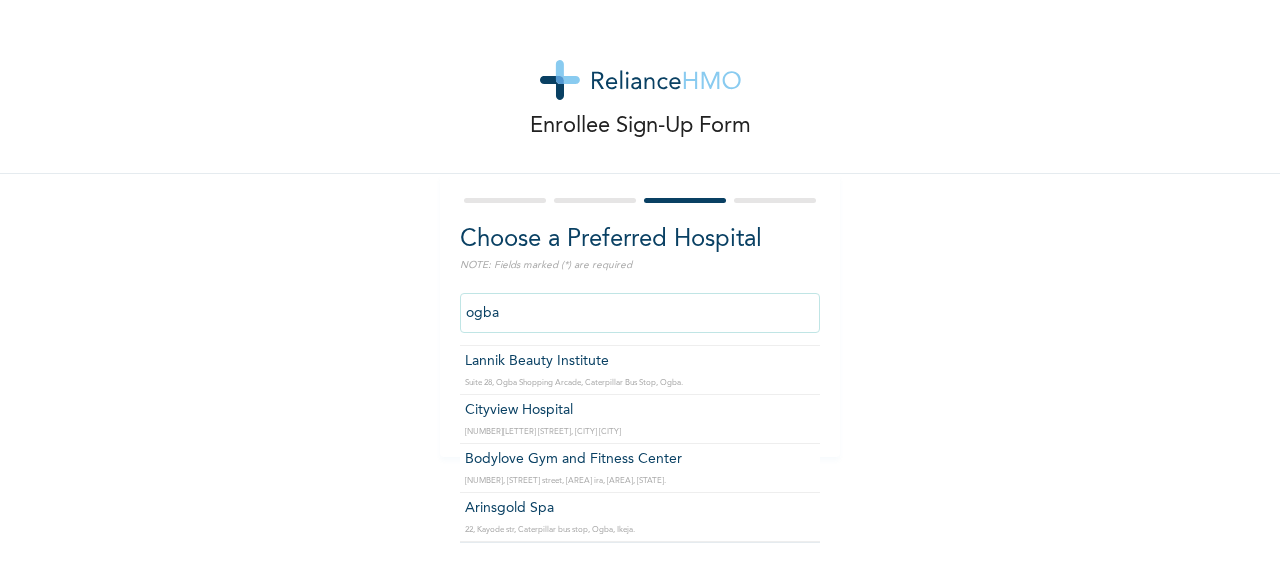 click on "ogba" at bounding box center [640, 313] 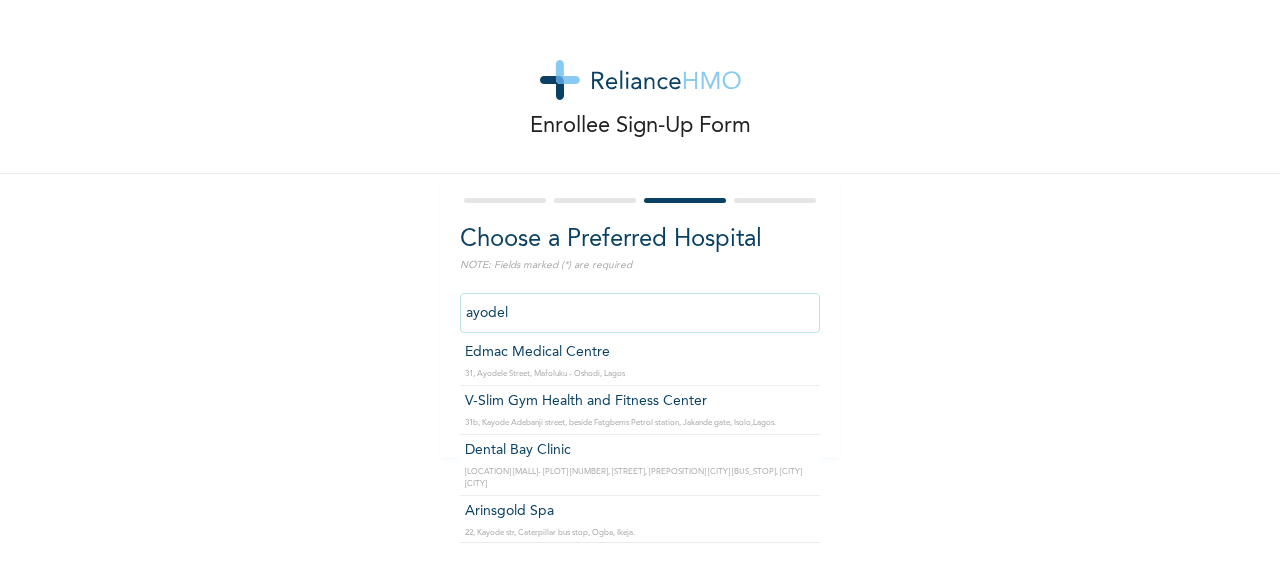 scroll, scrollTop: 0, scrollLeft: 0, axis: both 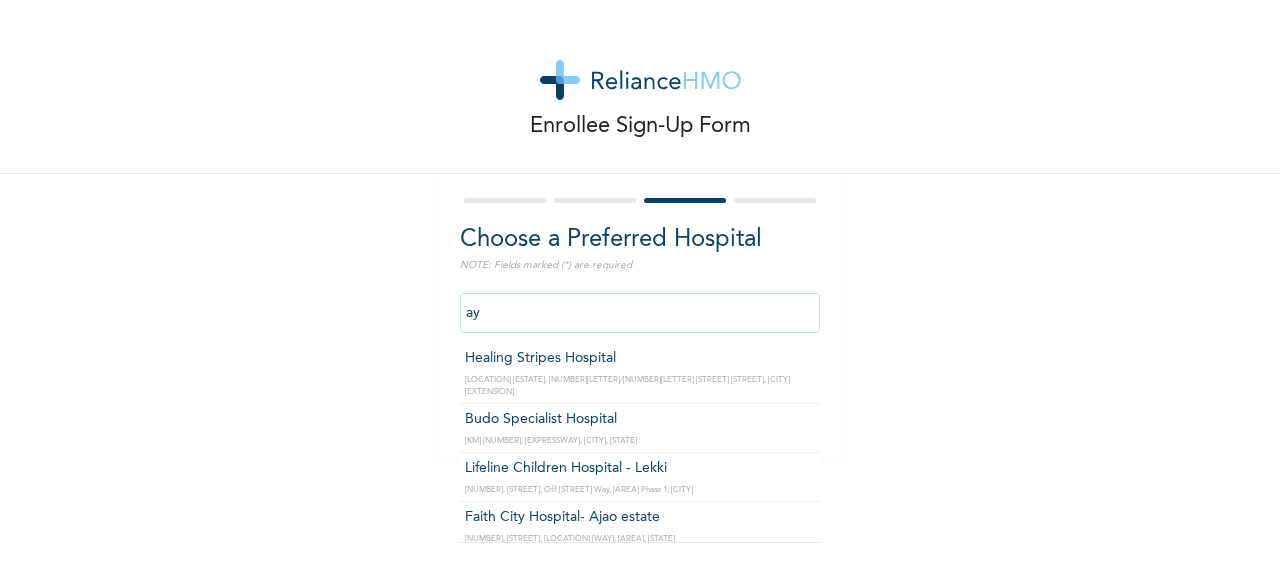 type on "a" 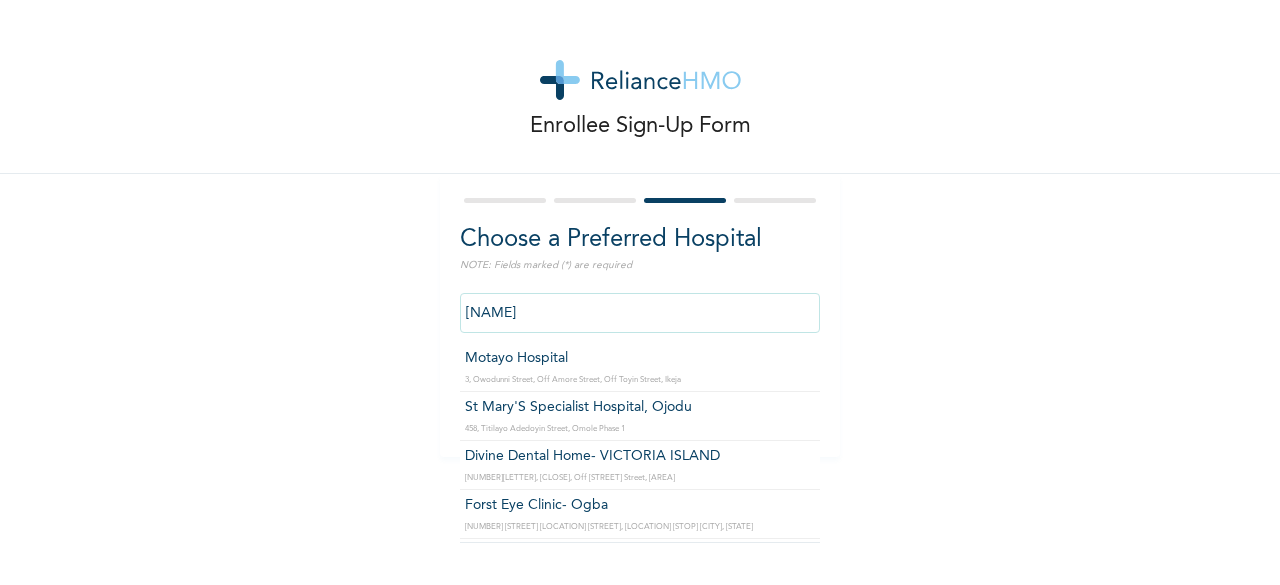 type on "A" 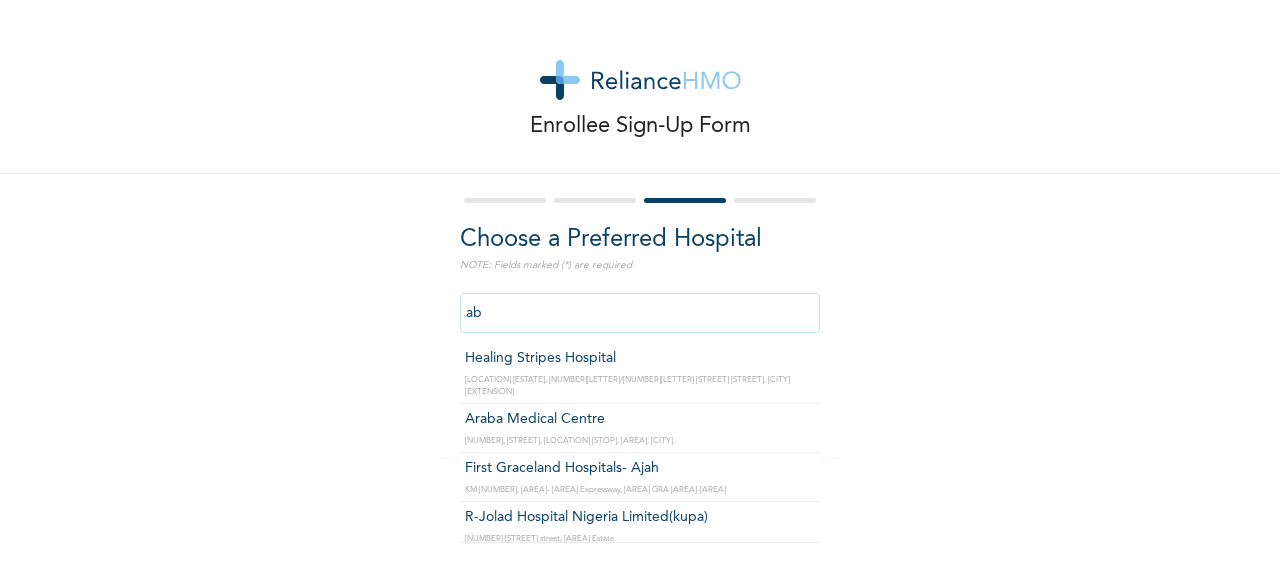 type on "a" 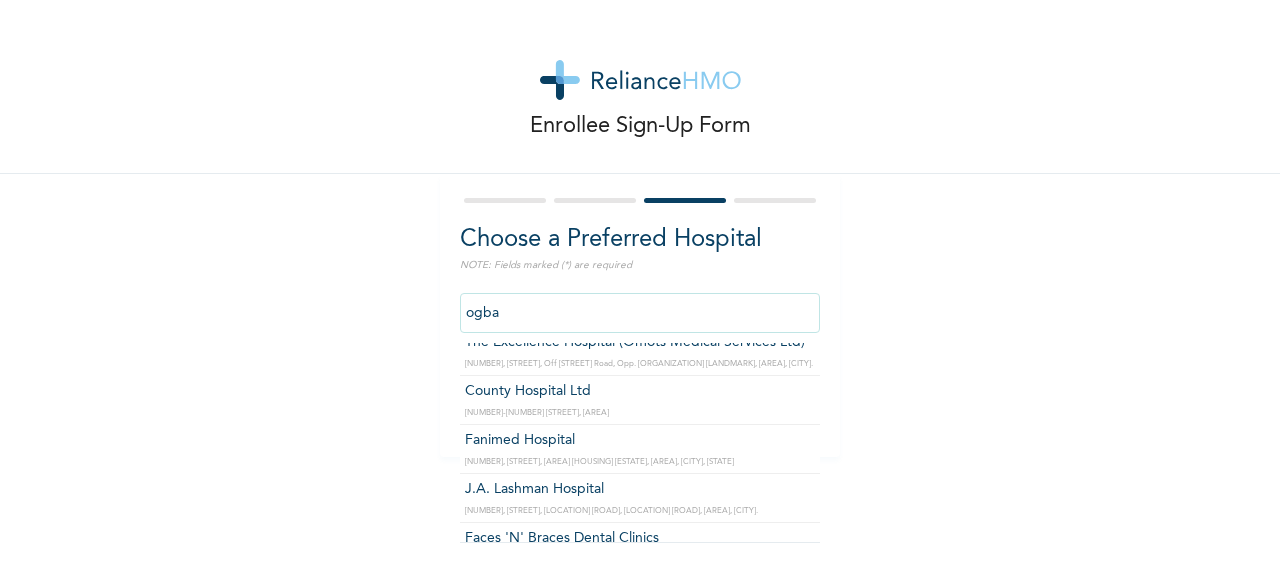 scroll, scrollTop: 0, scrollLeft: 0, axis: both 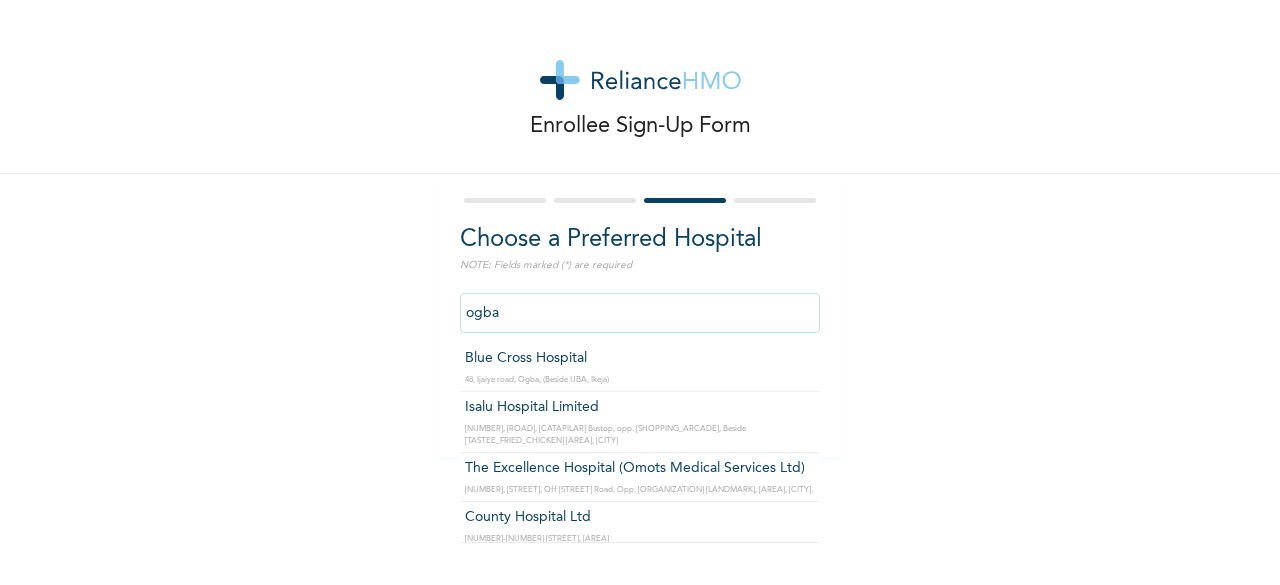 type on "Isalu Hospital Limited" 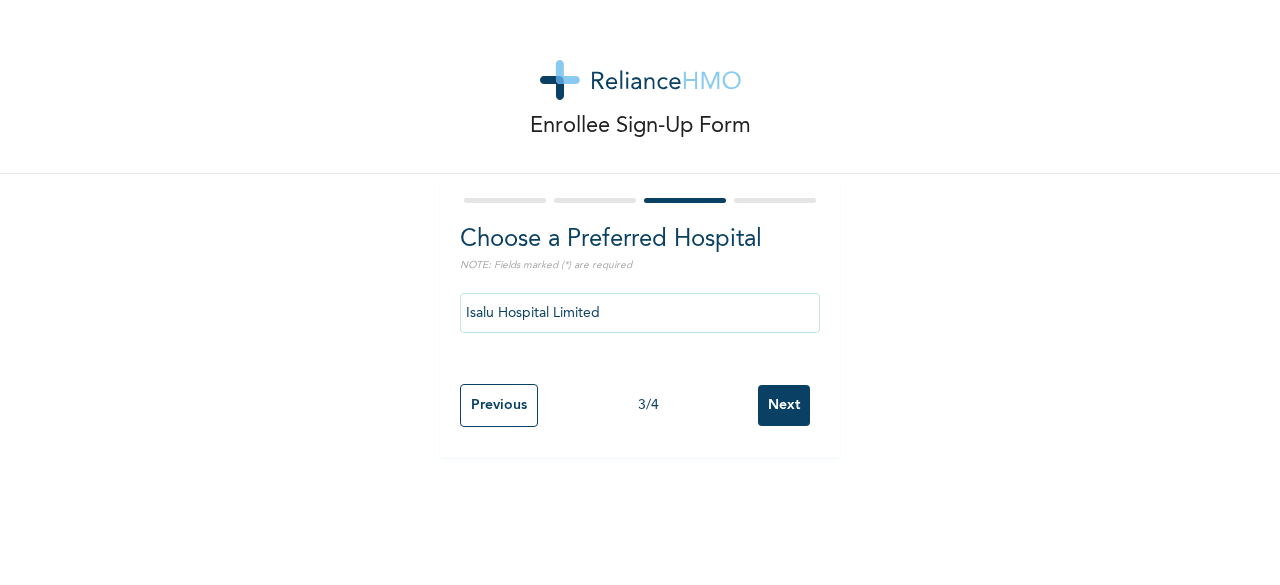click on "Next" at bounding box center (784, 405) 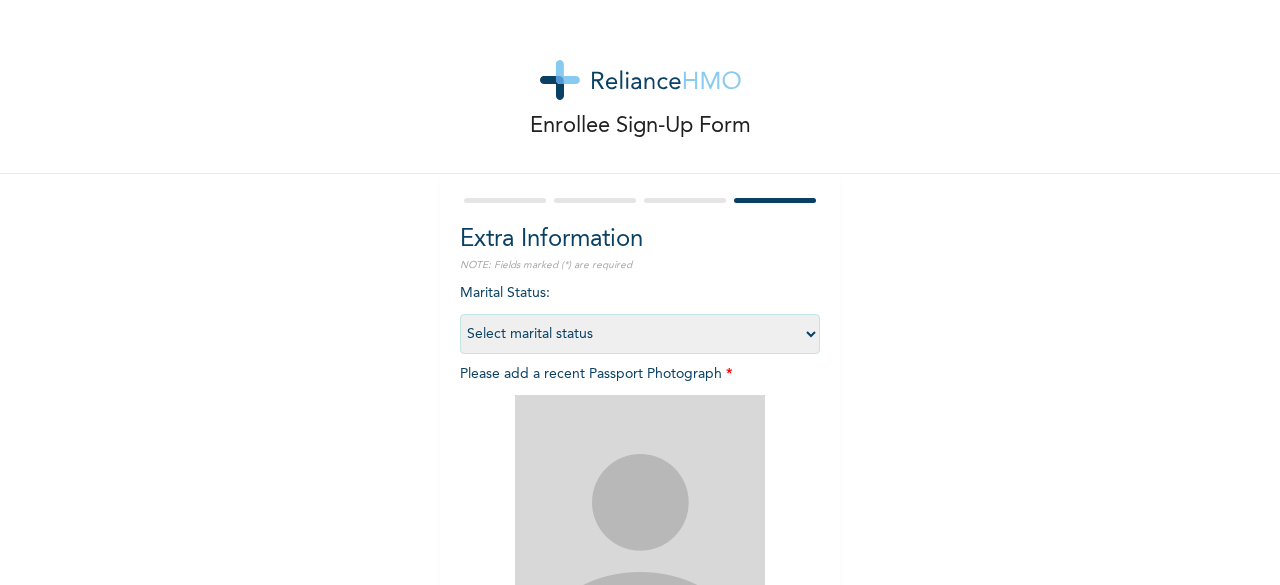 click on "Select marital status Single Married Divorced Widow/Widower" at bounding box center [640, 334] 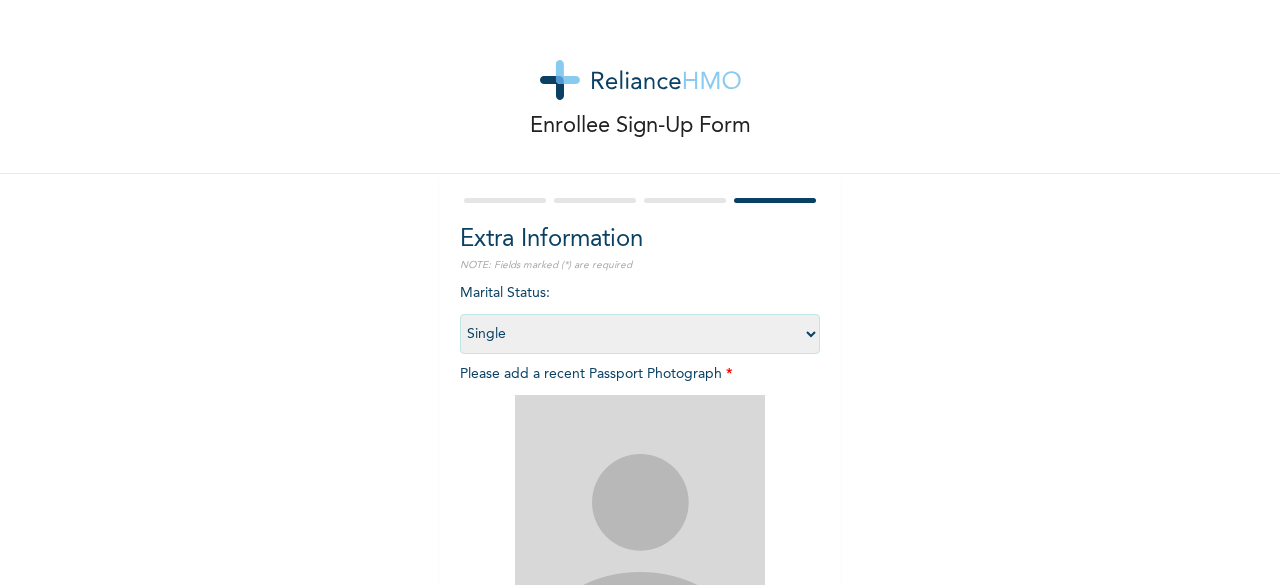 click on "Select marital status Single Married Divorced Widow/Widower" at bounding box center [640, 334] 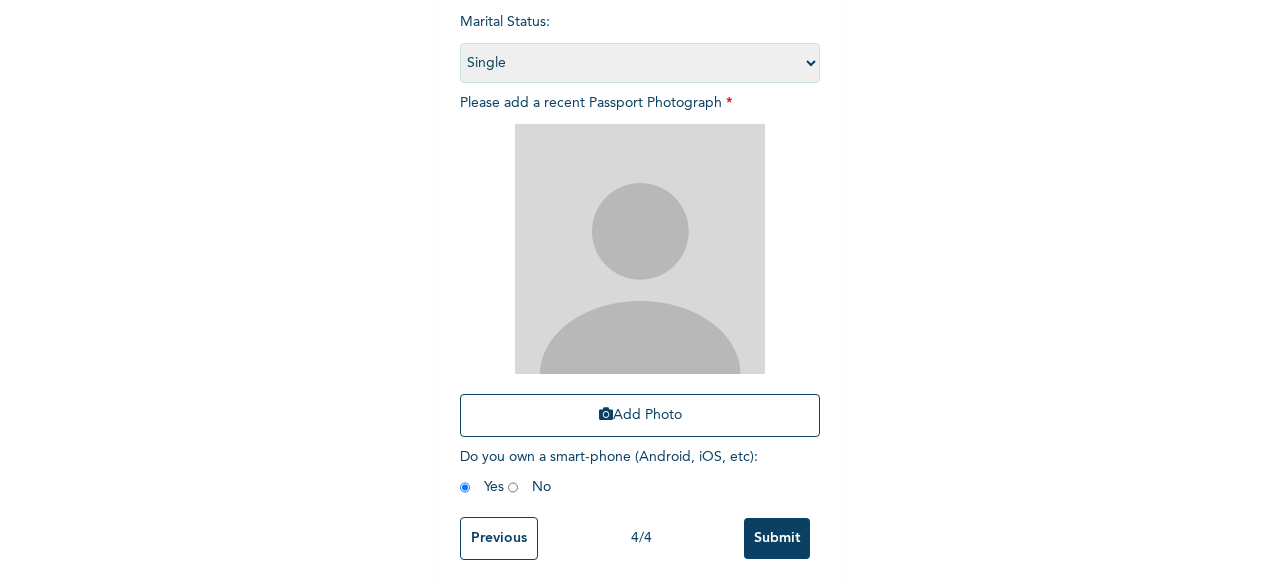 scroll, scrollTop: 272, scrollLeft: 0, axis: vertical 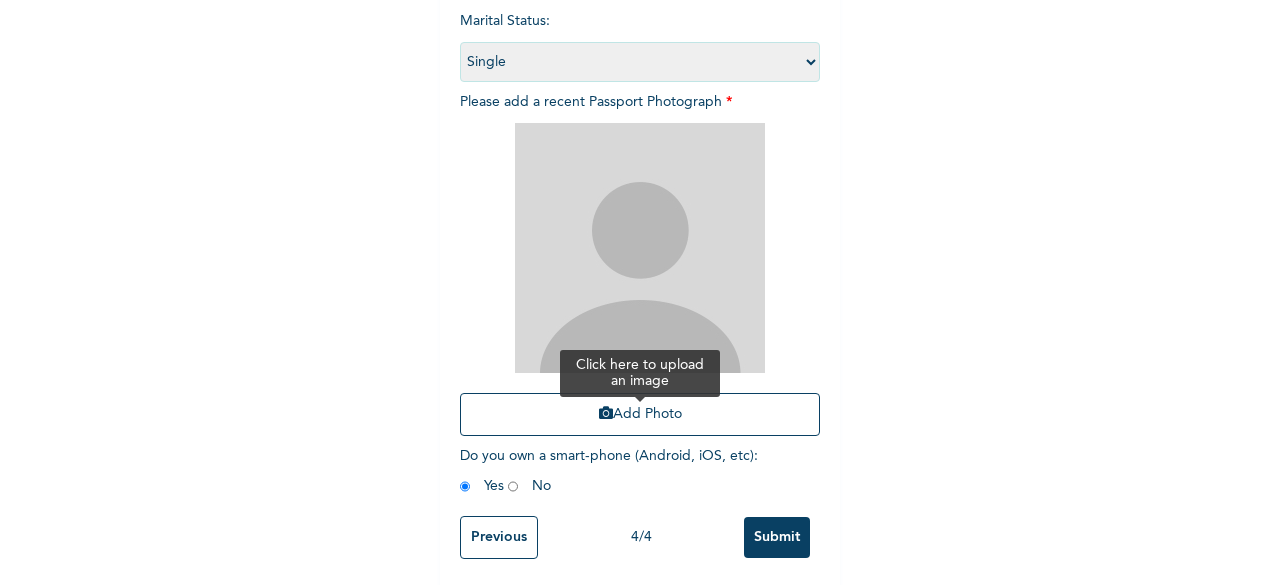 click on "Add Photo" at bounding box center [640, 414] 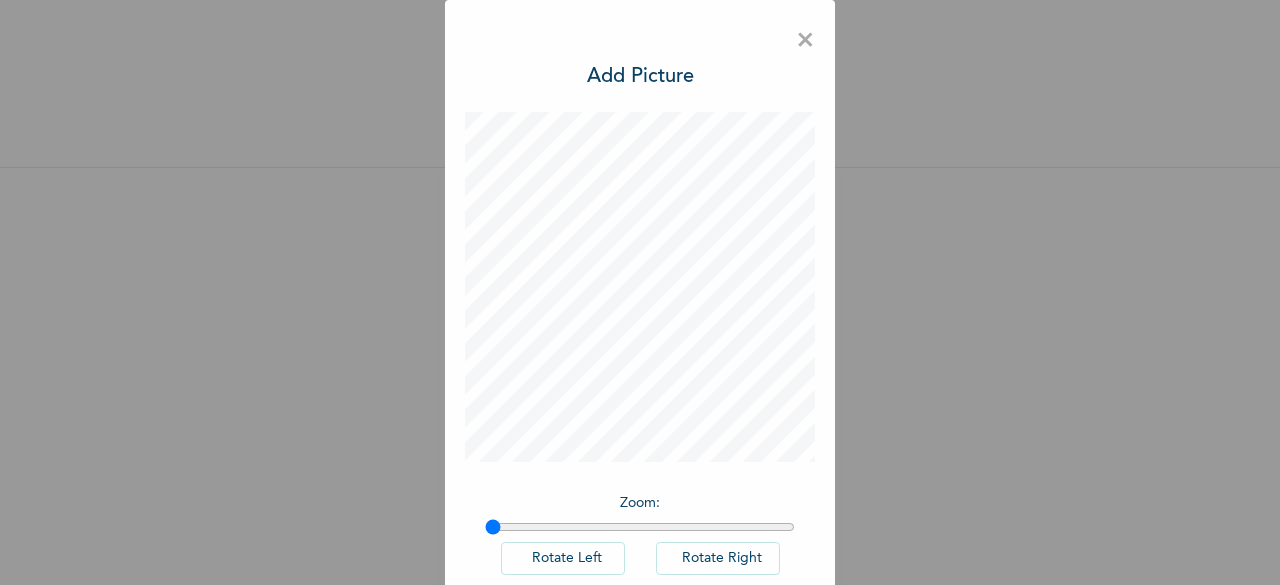 scroll, scrollTop: 22, scrollLeft: 0, axis: vertical 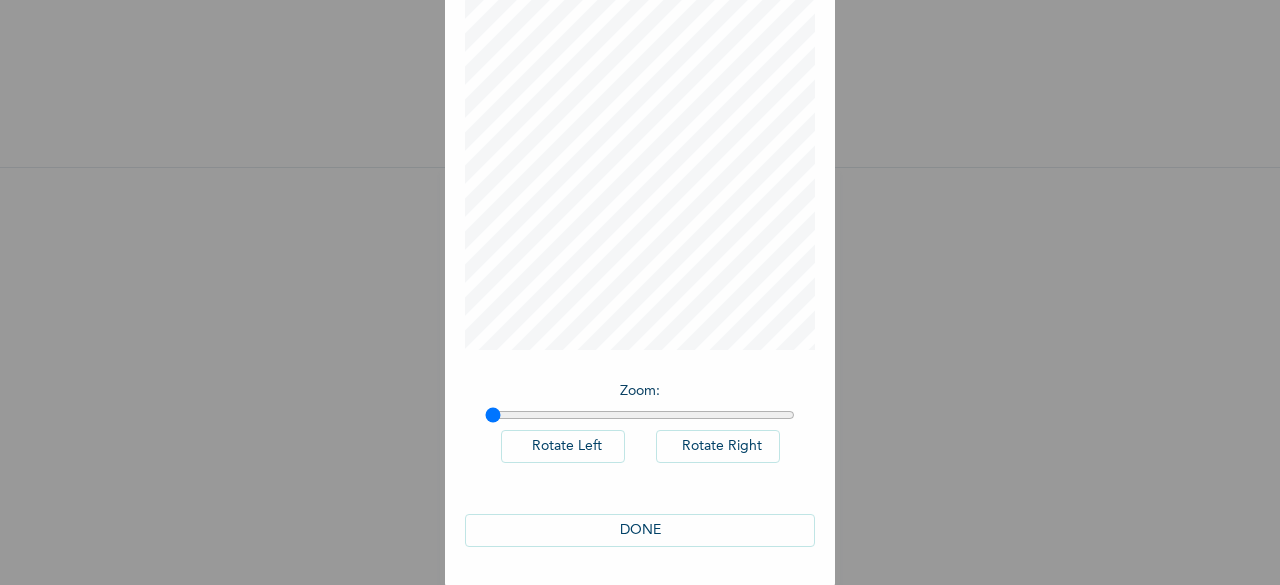 click on "DONE" at bounding box center [640, 530] 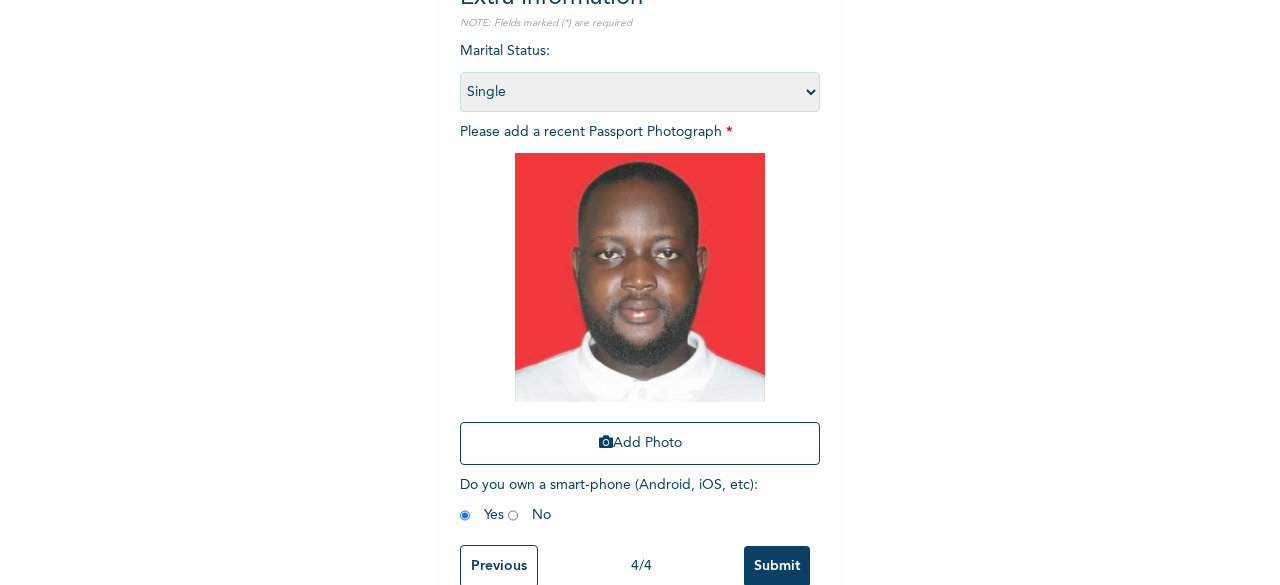 scroll, scrollTop: 292, scrollLeft: 0, axis: vertical 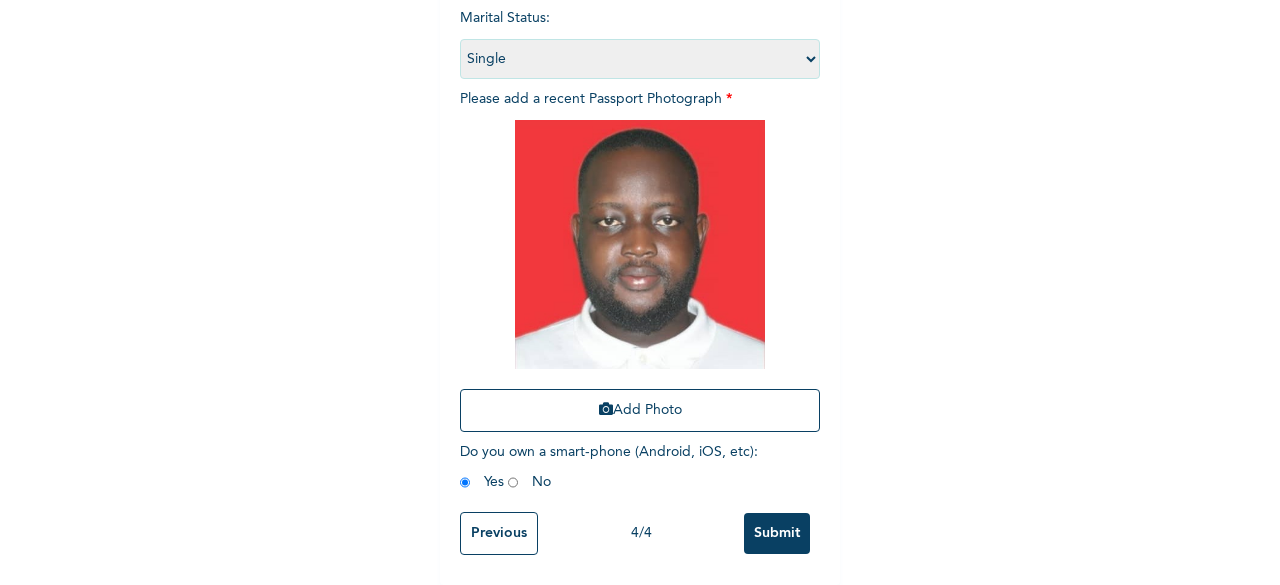 click on "Submit" at bounding box center (777, 533) 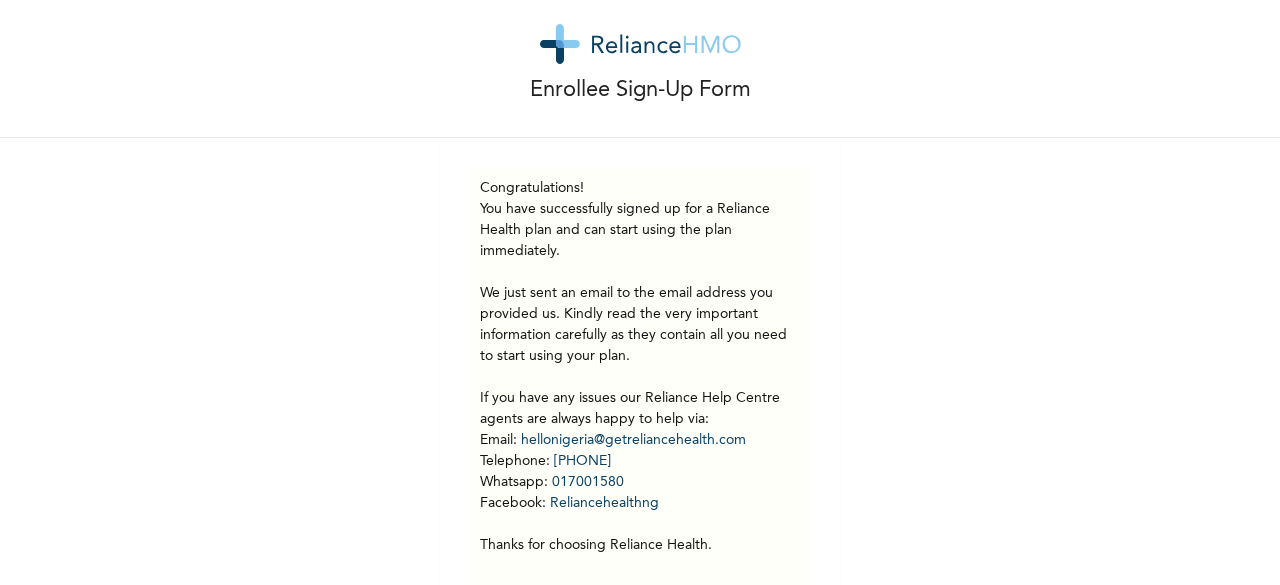 scroll, scrollTop: 104, scrollLeft: 0, axis: vertical 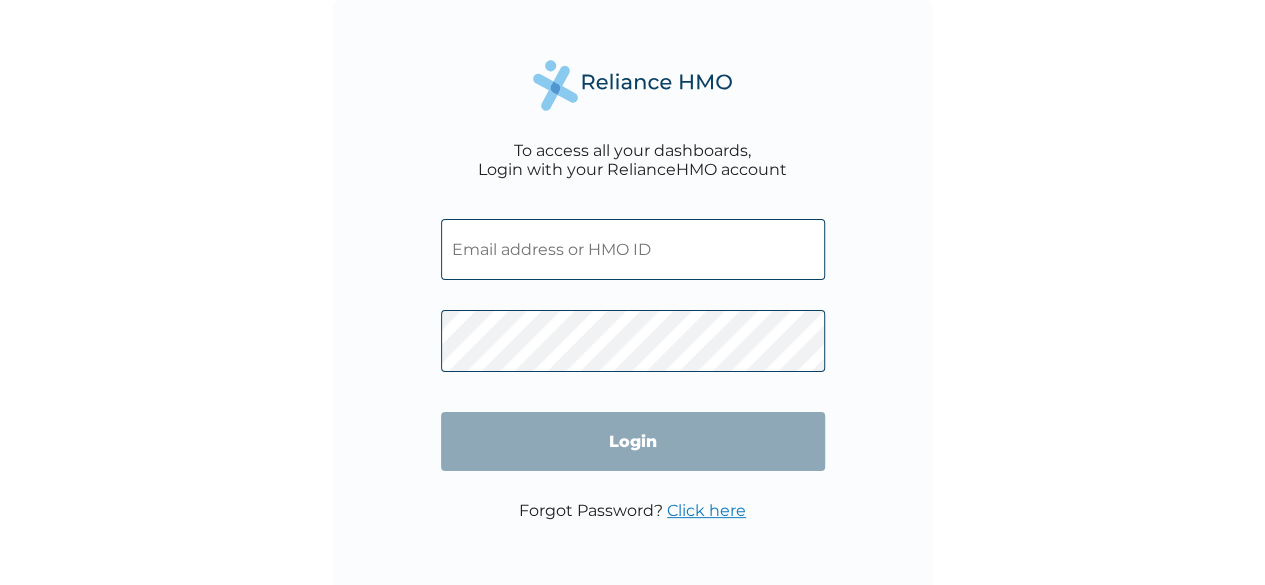 click at bounding box center (633, 249) 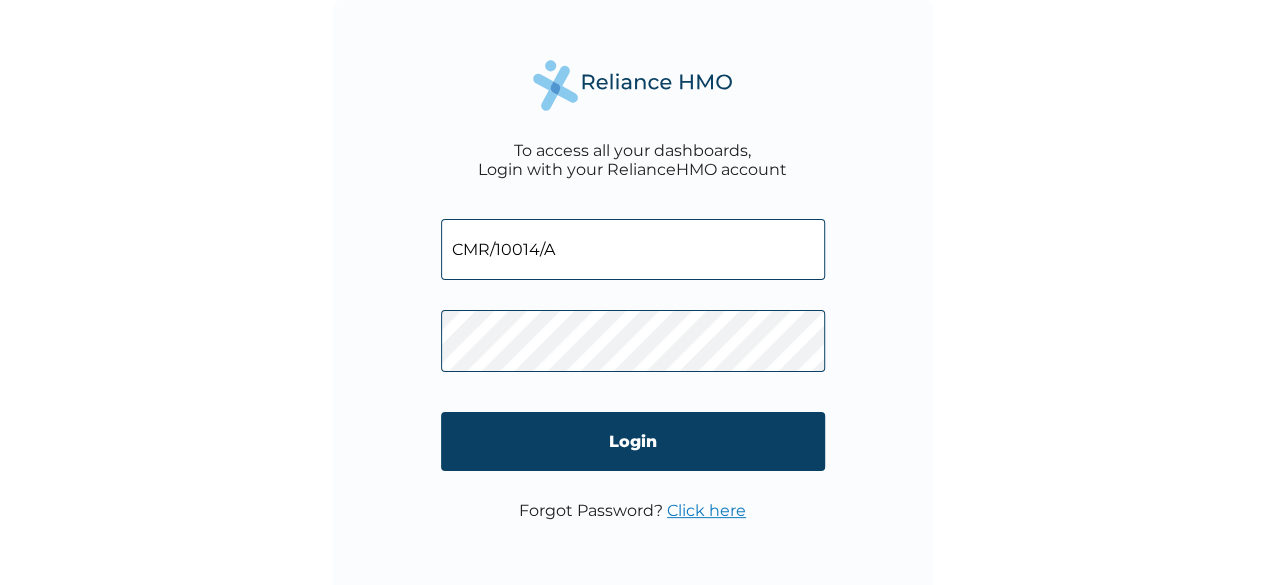 type on "CMR/10014/A" 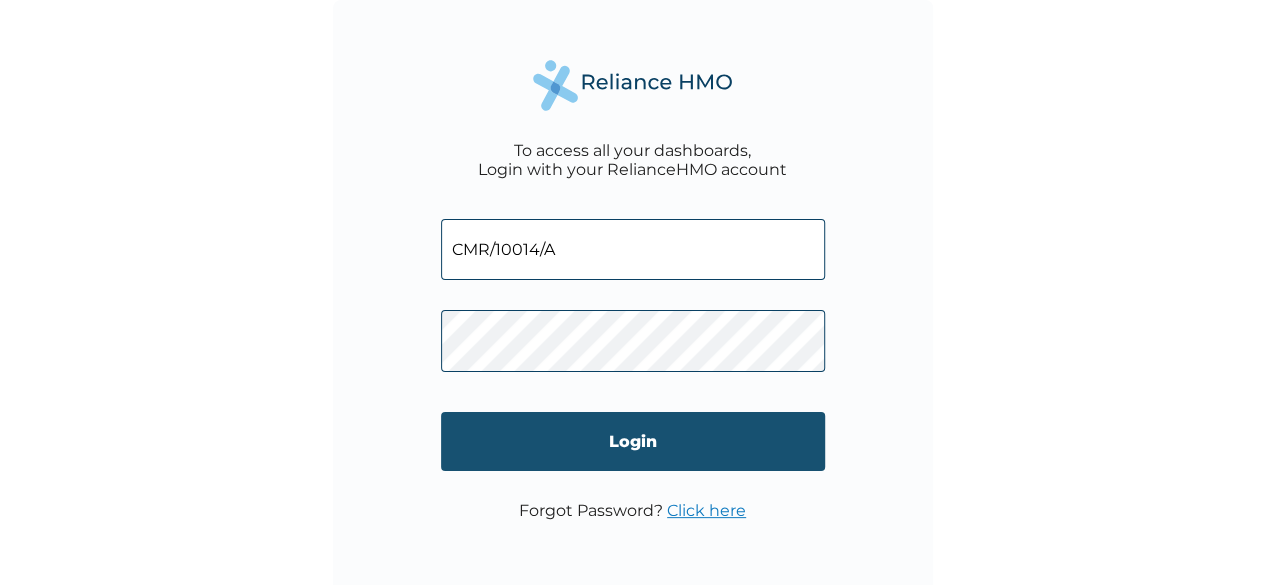 click on "Login" at bounding box center [633, 441] 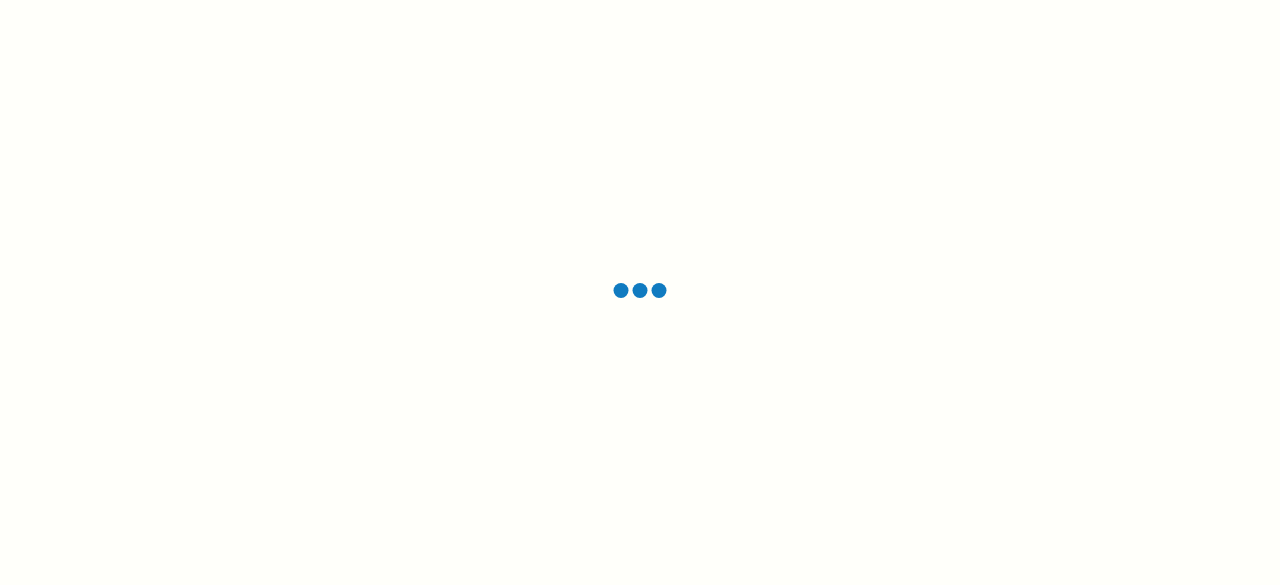 scroll, scrollTop: 0, scrollLeft: 0, axis: both 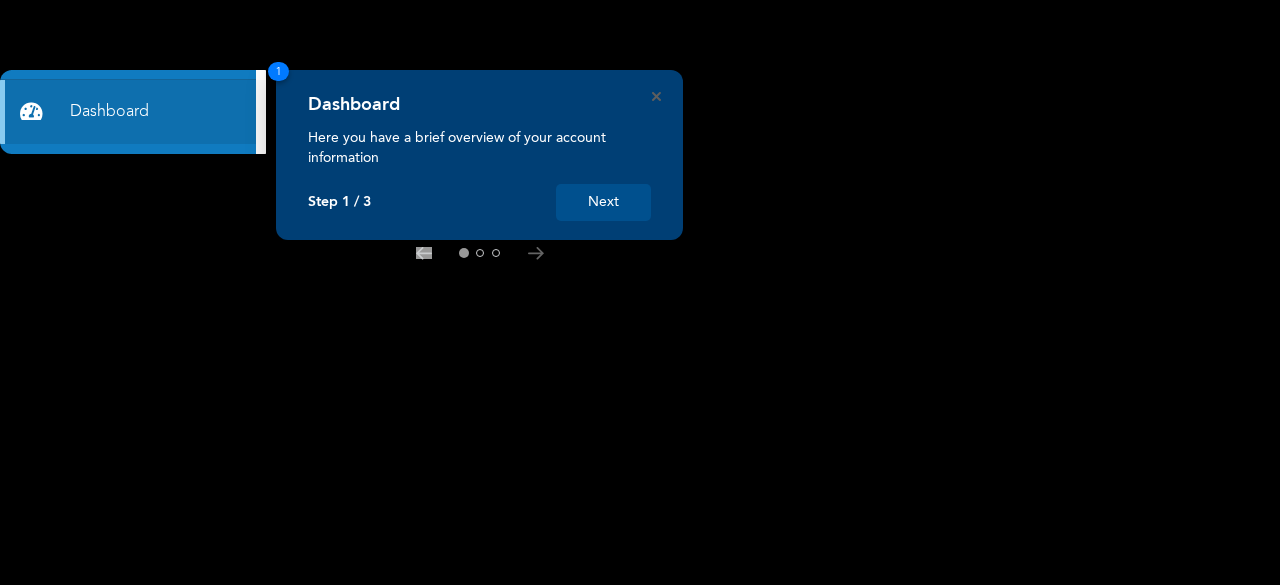 click on "Next" at bounding box center (603, 202) 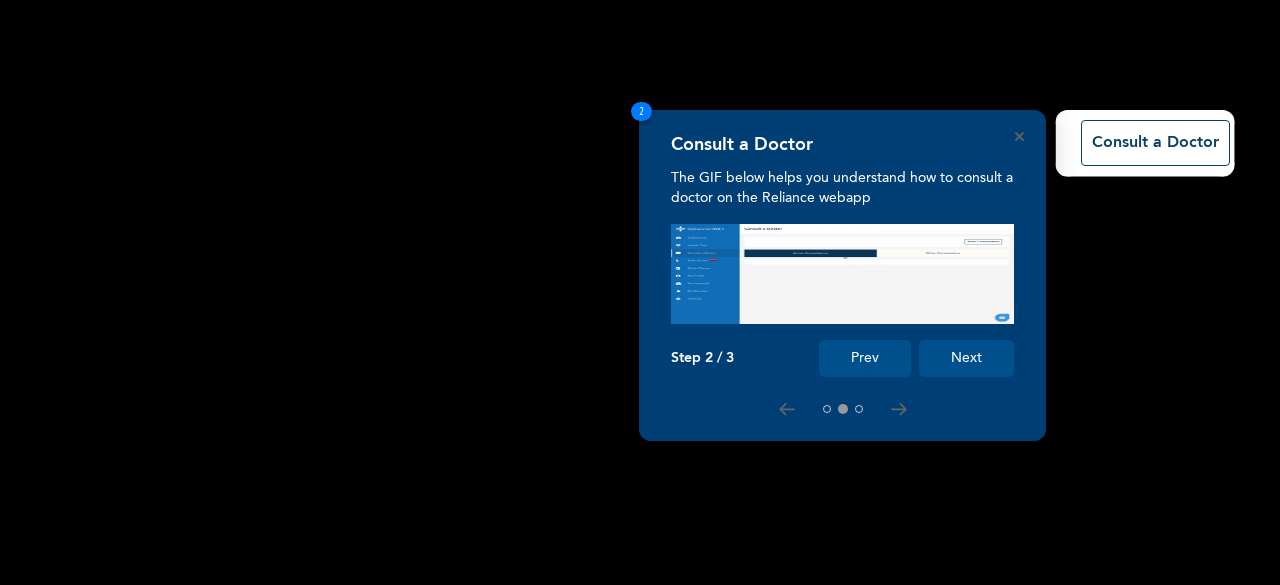 click on "Next" at bounding box center (966, 358) 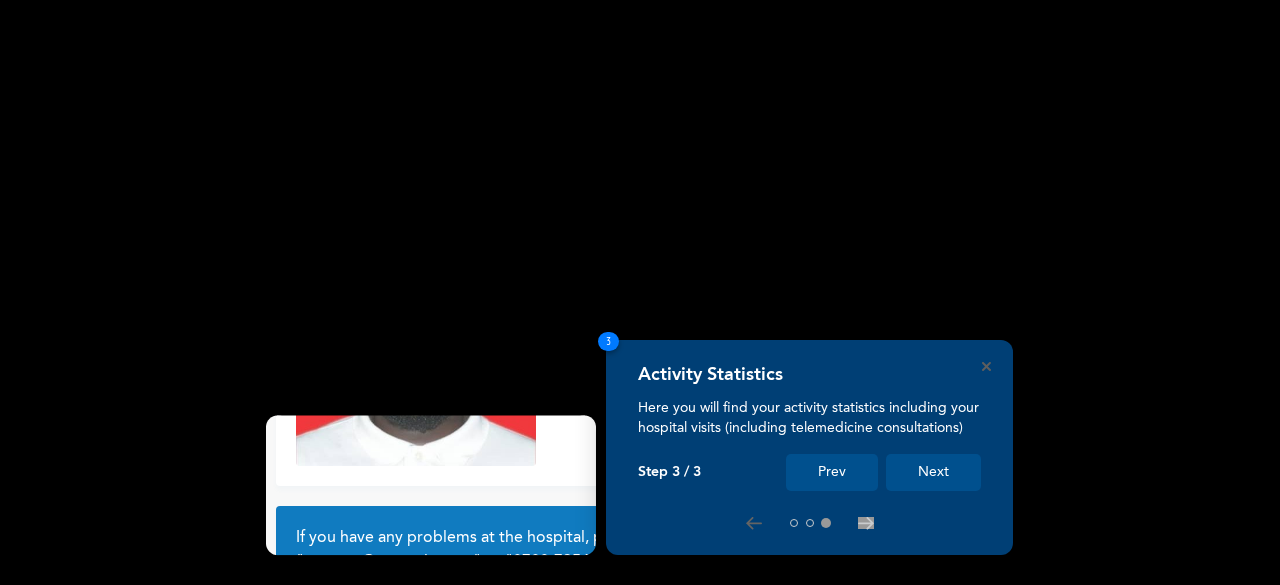 scroll, scrollTop: 189, scrollLeft: 0, axis: vertical 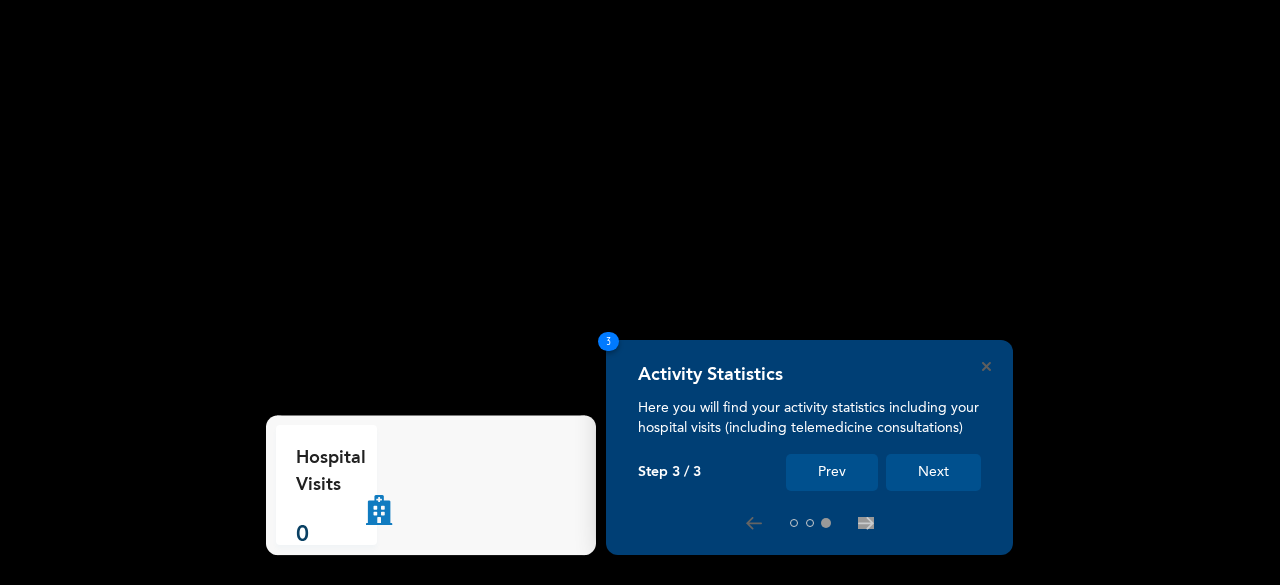click on "Next" at bounding box center [933, 472] 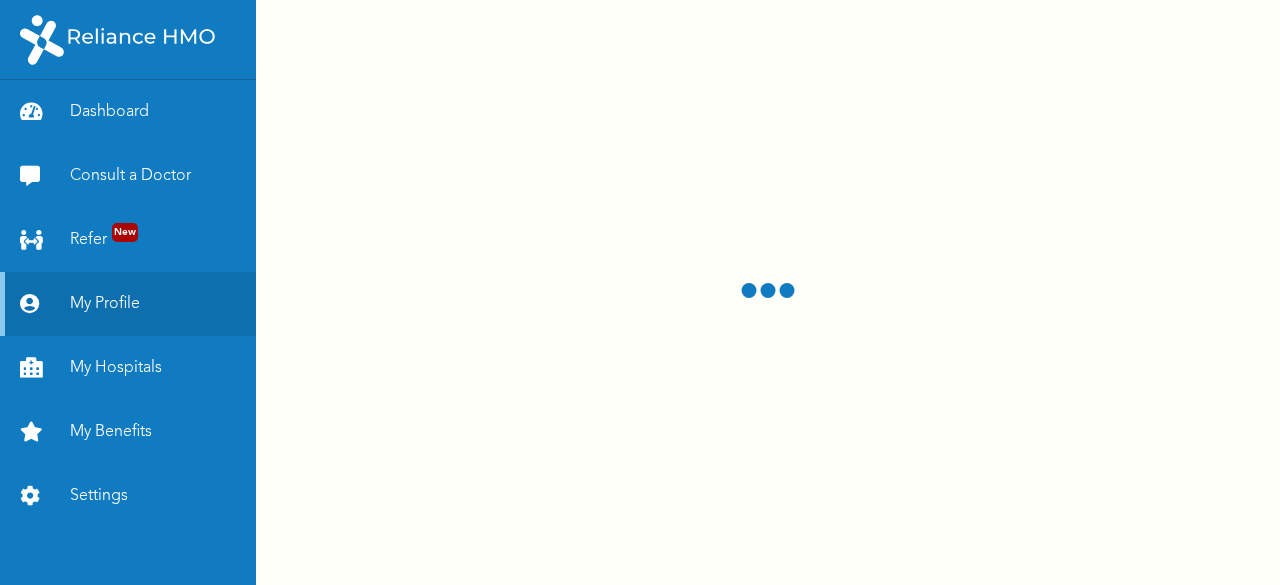 scroll, scrollTop: 0, scrollLeft: 0, axis: both 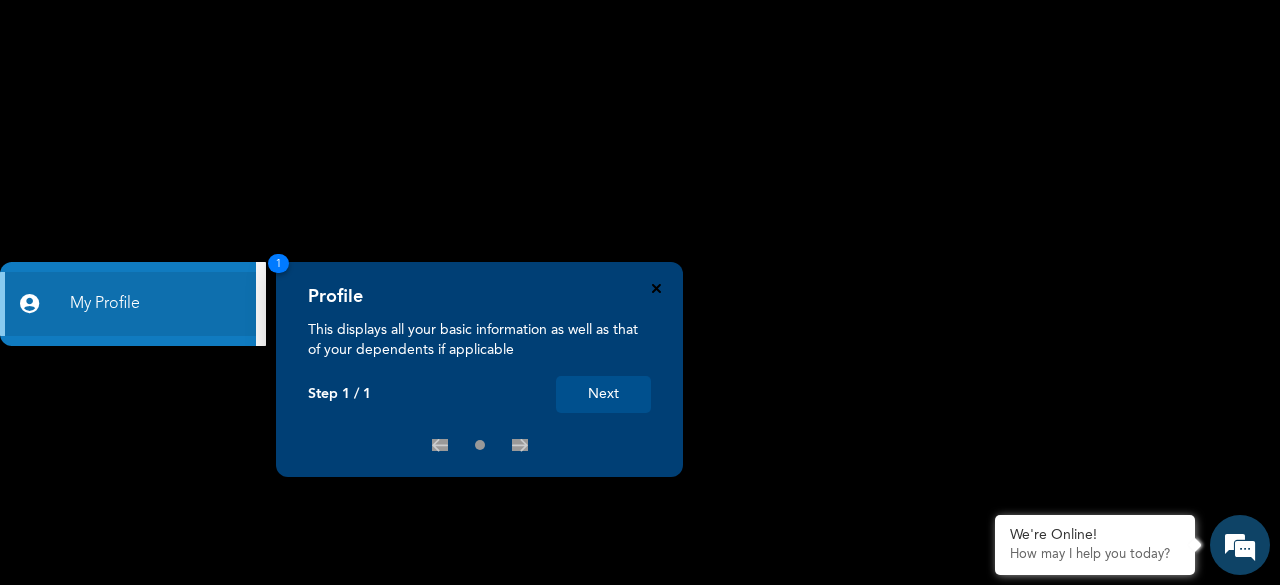 click 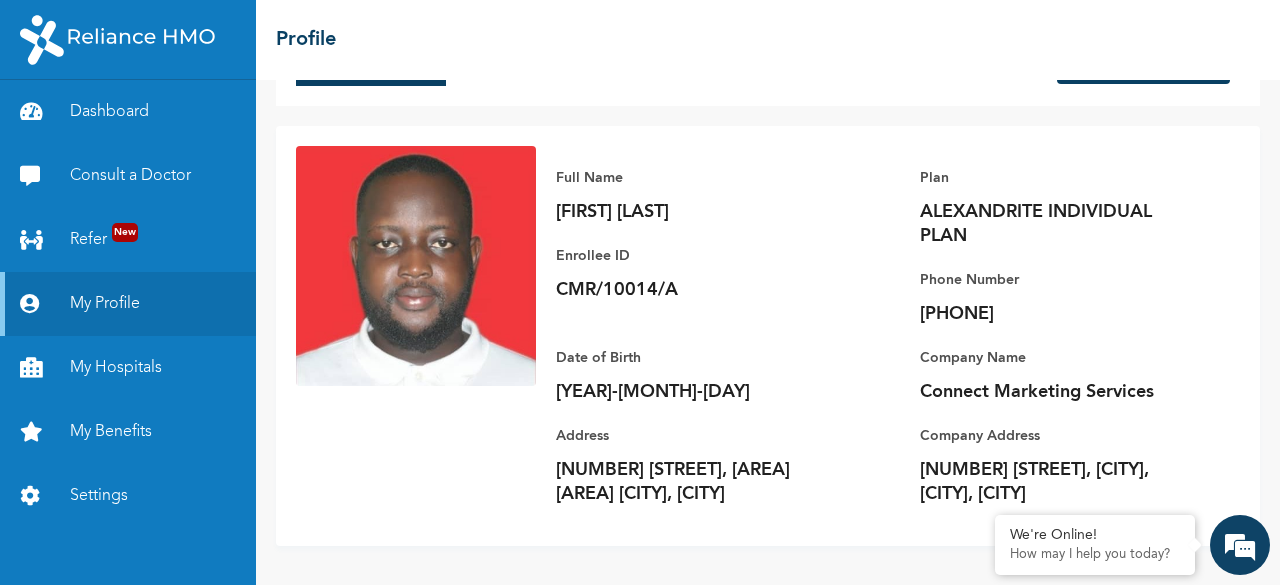 scroll, scrollTop: 0, scrollLeft: 0, axis: both 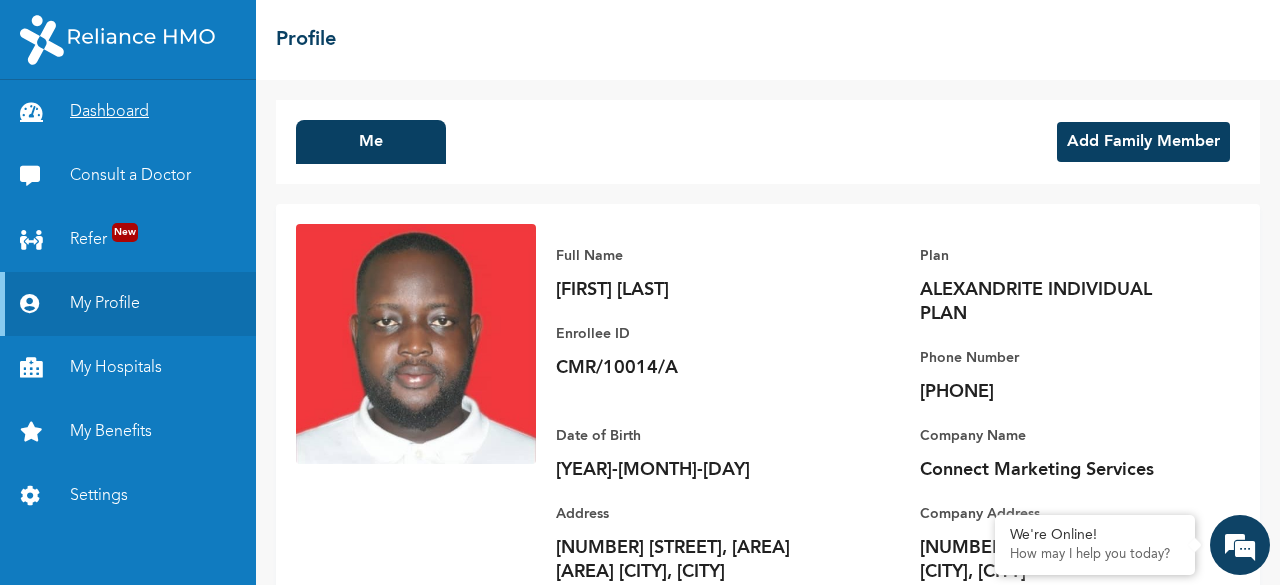 click on "Dashboard" at bounding box center (128, 112) 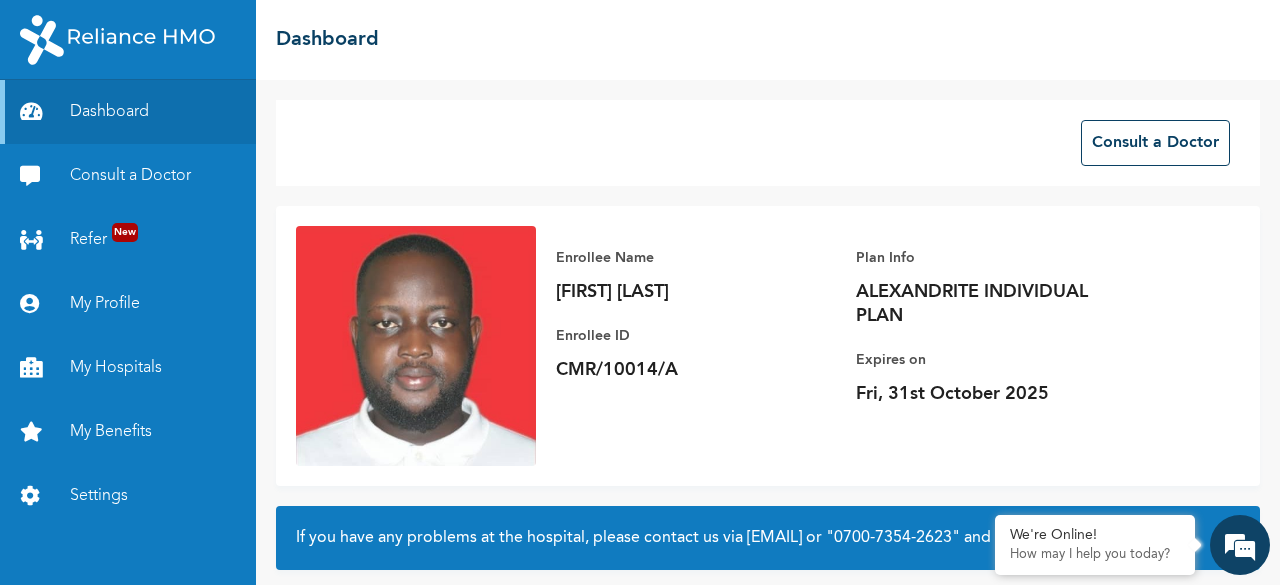scroll, scrollTop: 0, scrollLeft: 0, axis: both 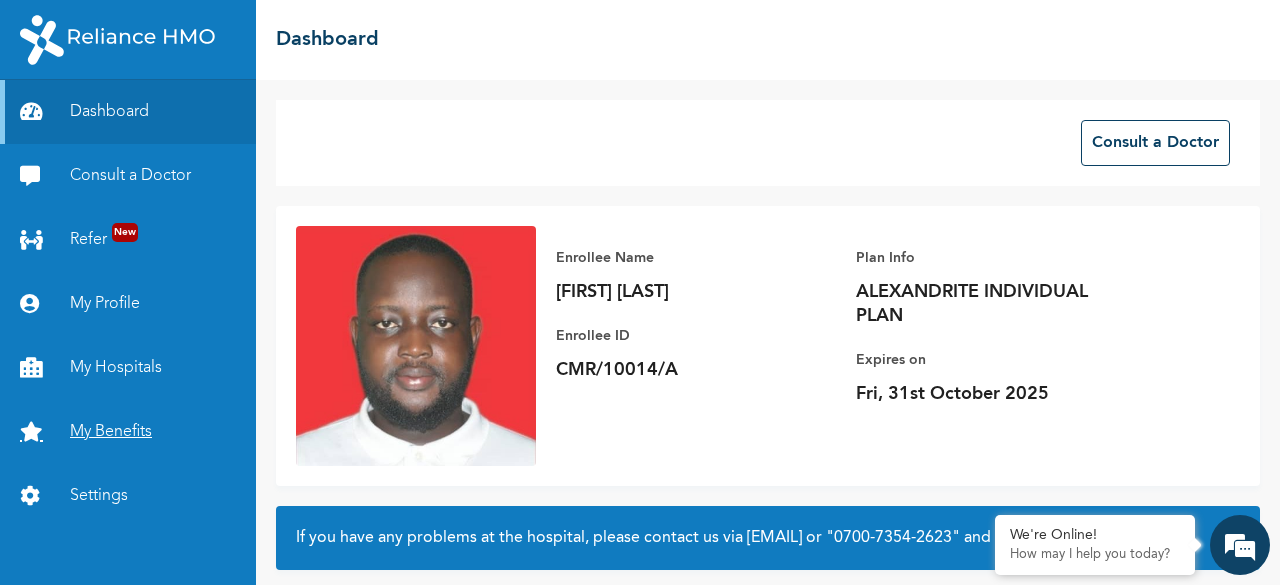 click on "My Benefits" at bounding box center [128, 432] 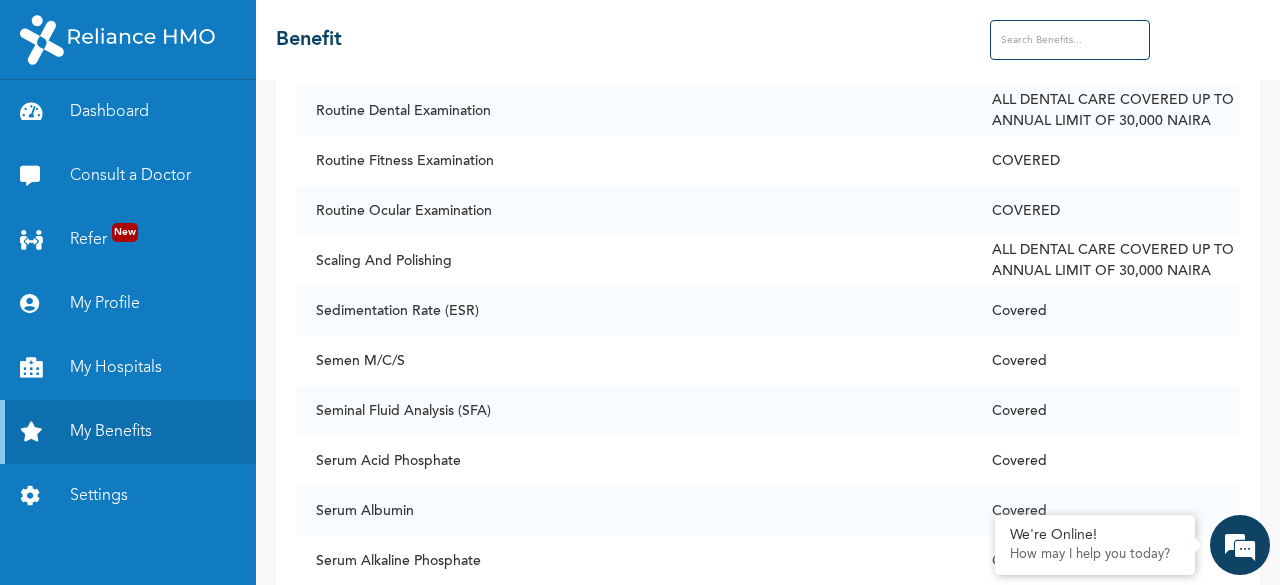 scroll, scrollTop: 11952, scrollLeft: 0, axis: vertical 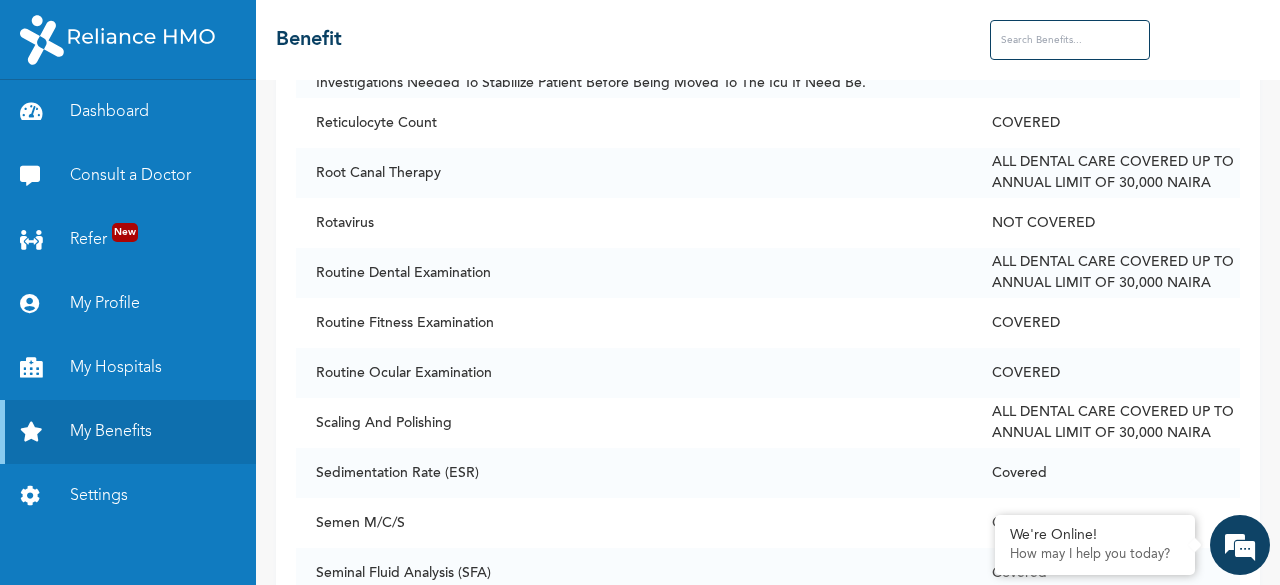 click at bounding box center [1070, 40] 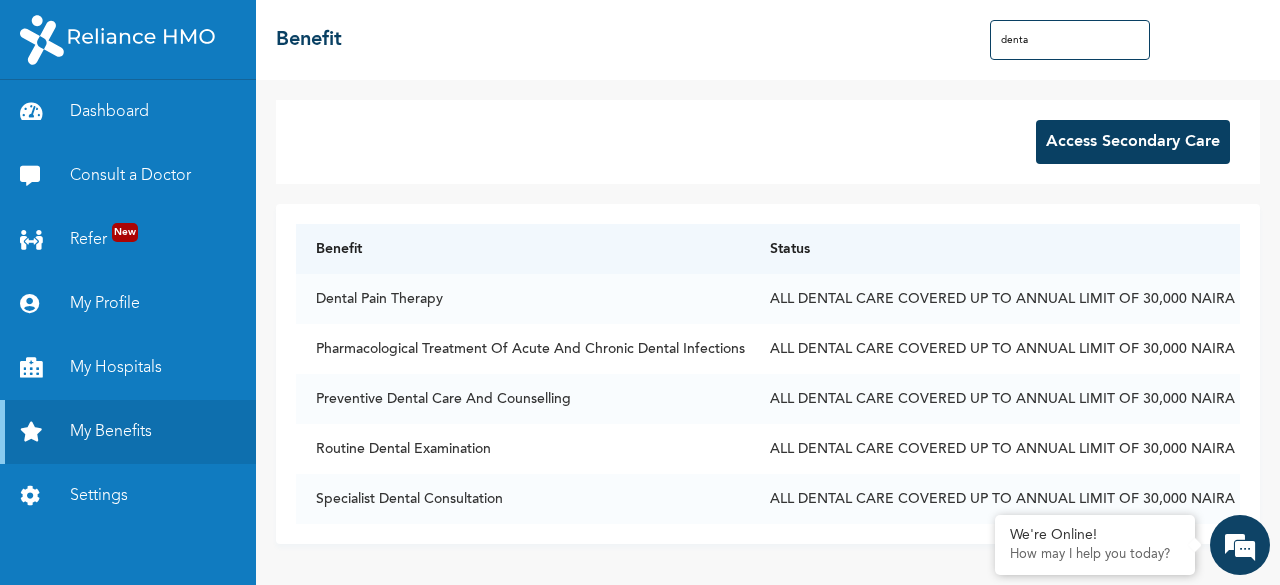 scroll, scrollTop: 0, scrollLeft: 0, axis: both 